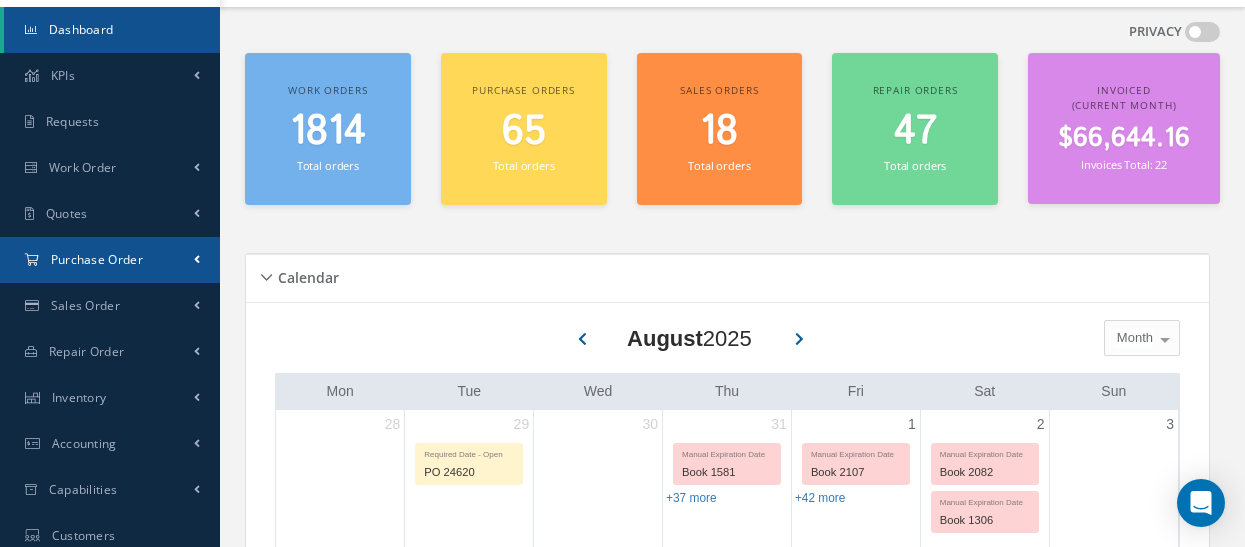 scroll, scrollTop: 200, scrollLeft: 0, axis: vertical 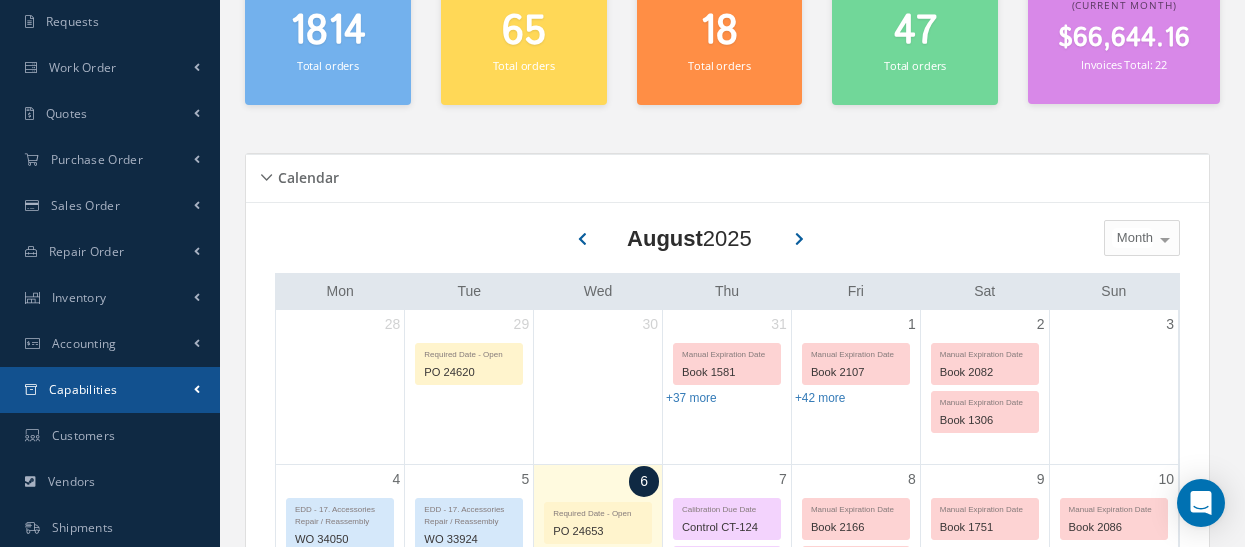 click on "Capabilities" at bounding box center [110, 390] 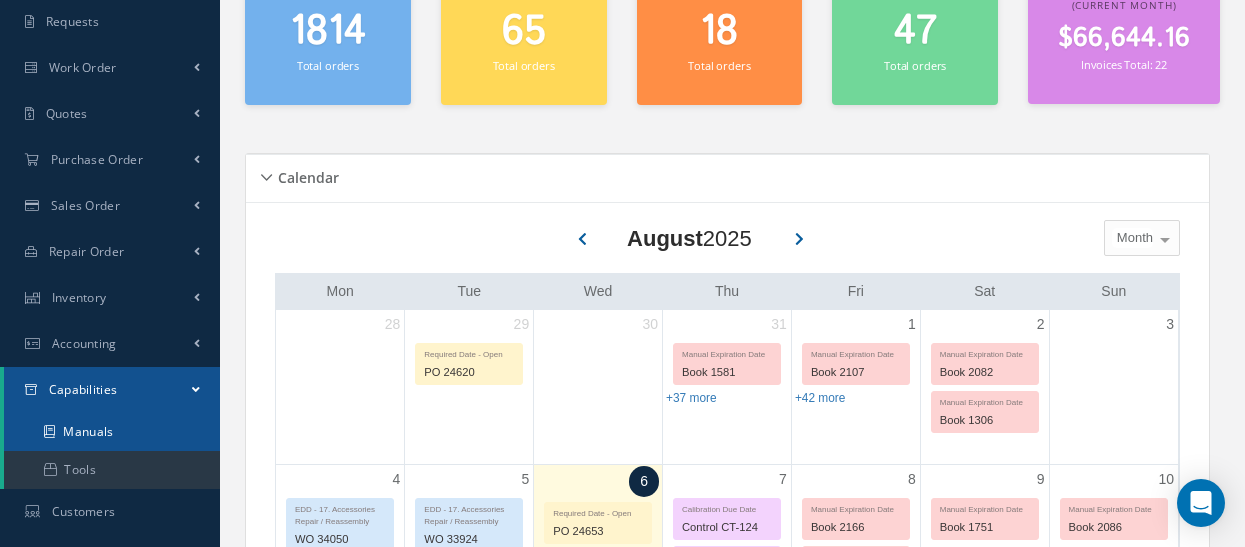 click on "Manuals" at bounding box center [112, 432] 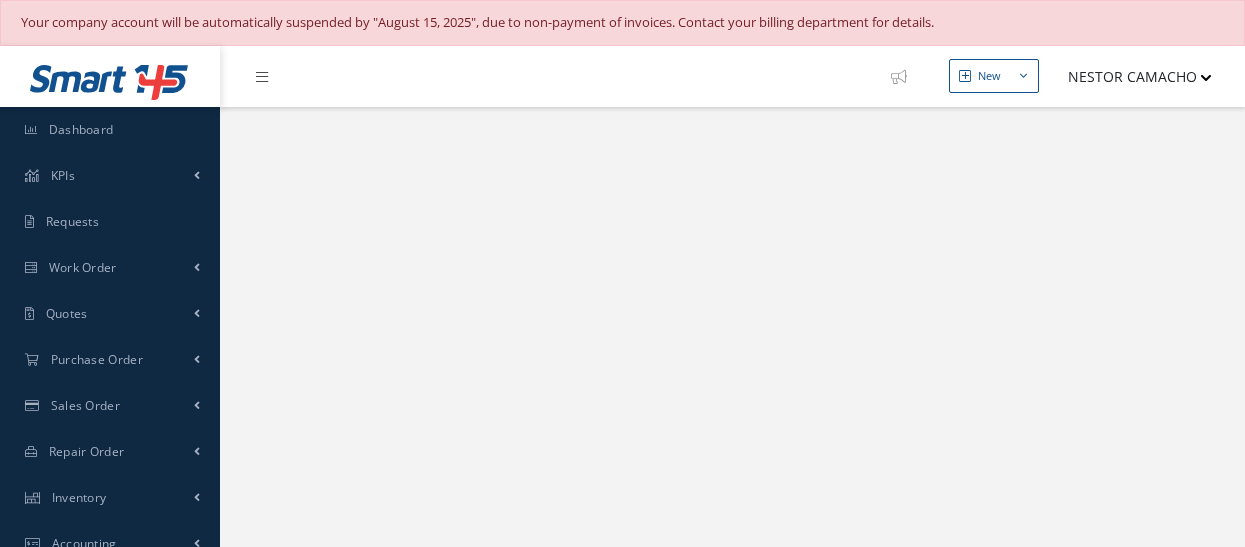 scroll, scrollTop: 0, scrollLeft: 0, axis: both 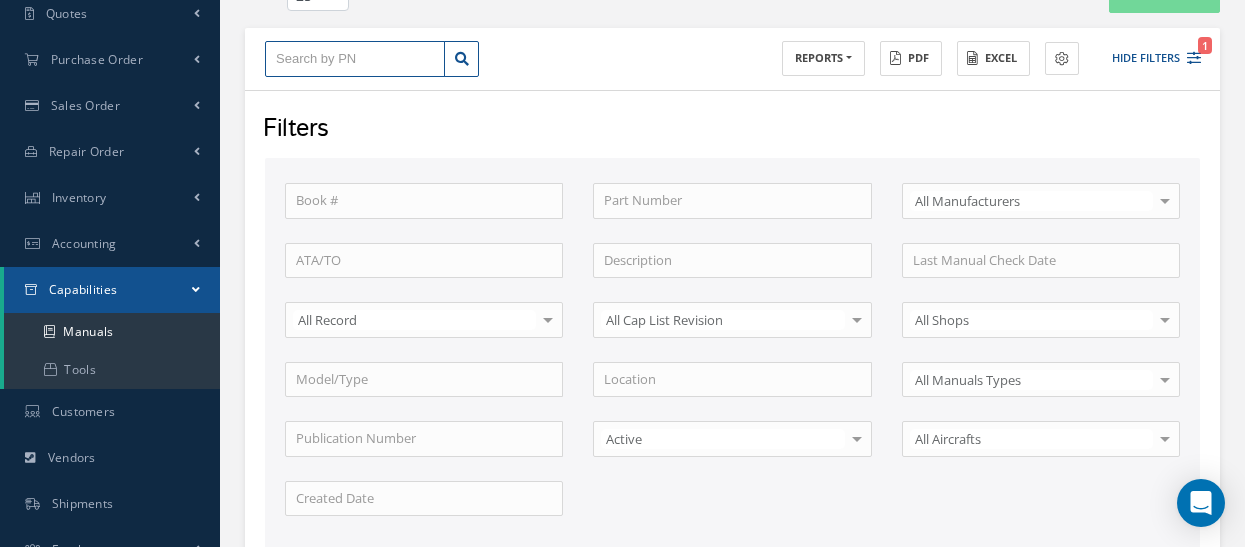 click at bounding box center (355, 59) 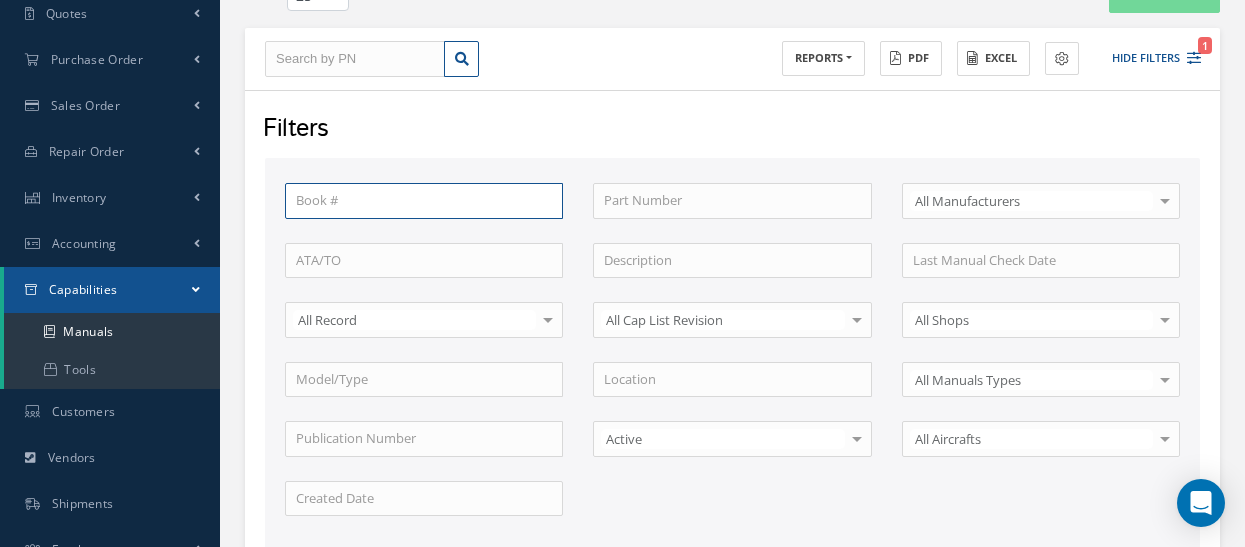click at bounding box center (424, 201) 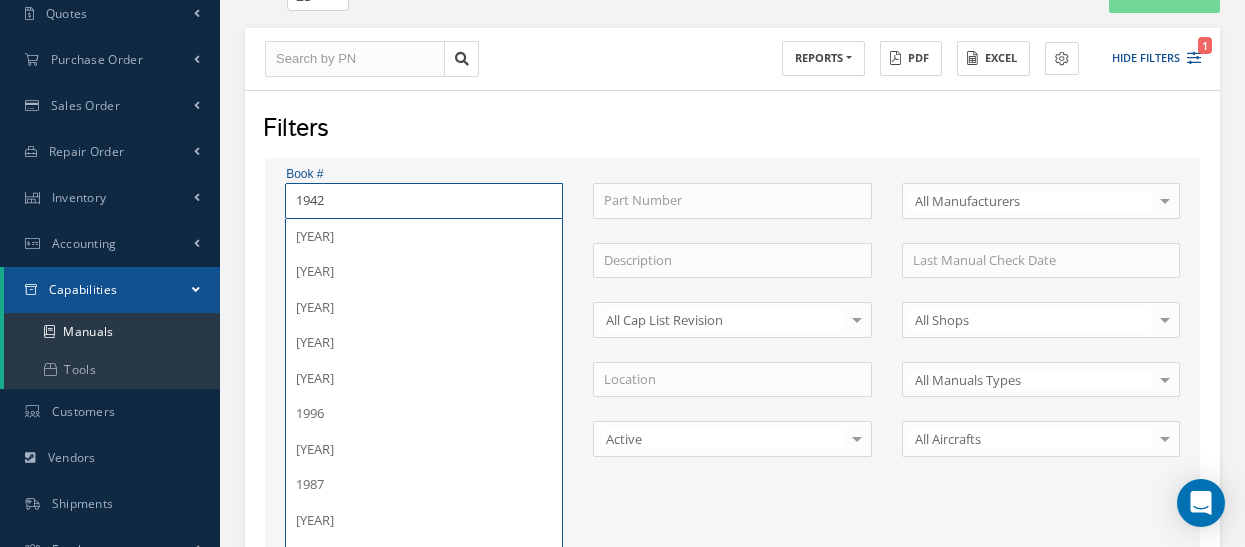 type on "1942" 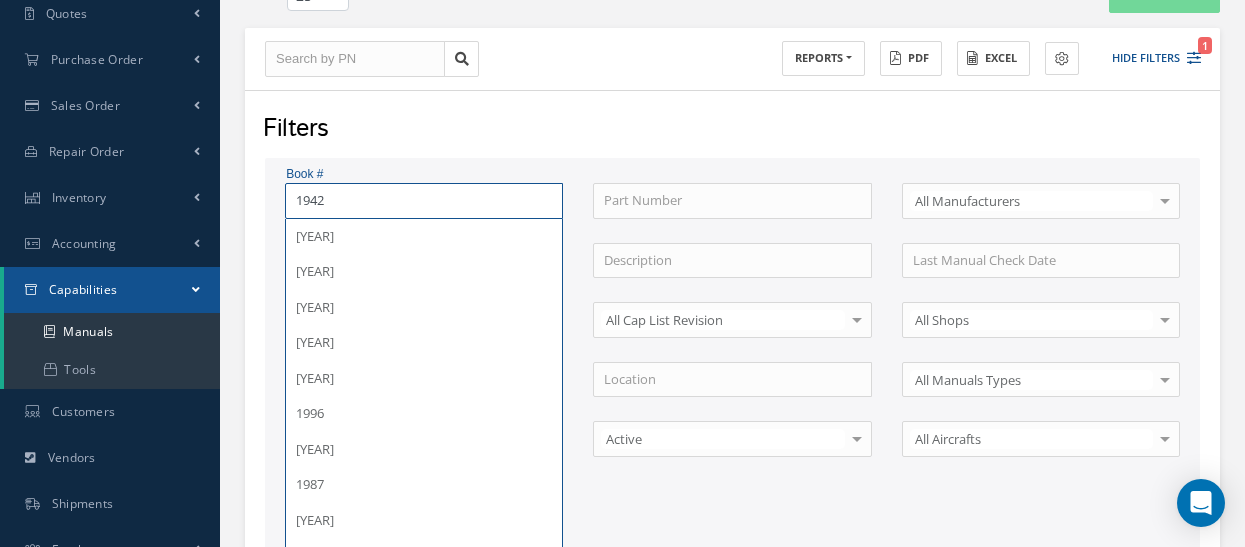 click on "Apply" at bounding box center (794, 586) 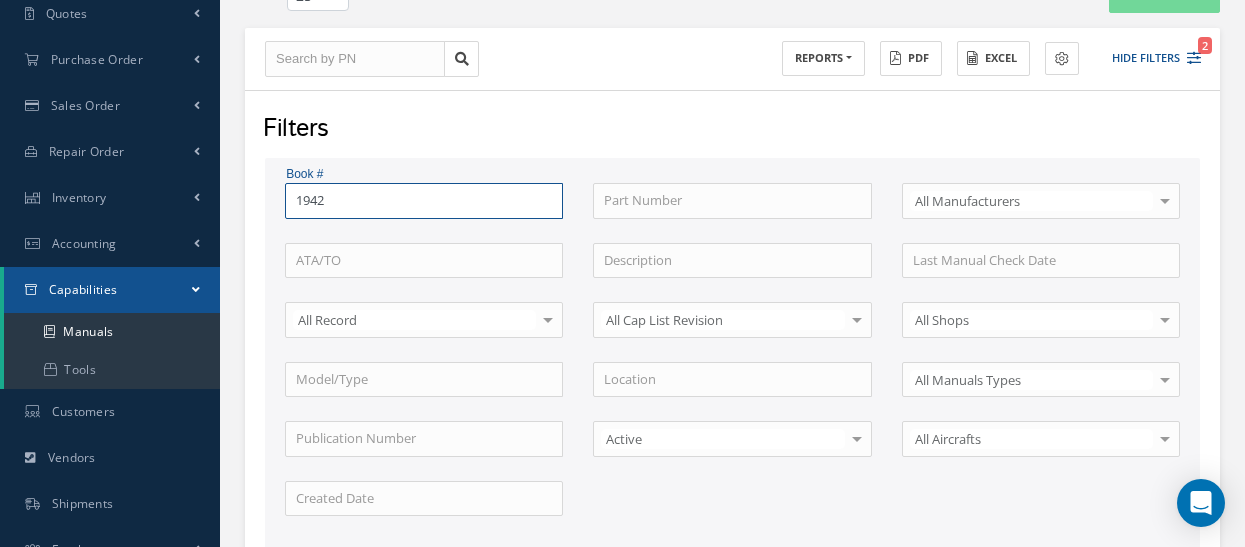 scroll, scrollTop: 600, scrollLeft: 0, axis: vertical 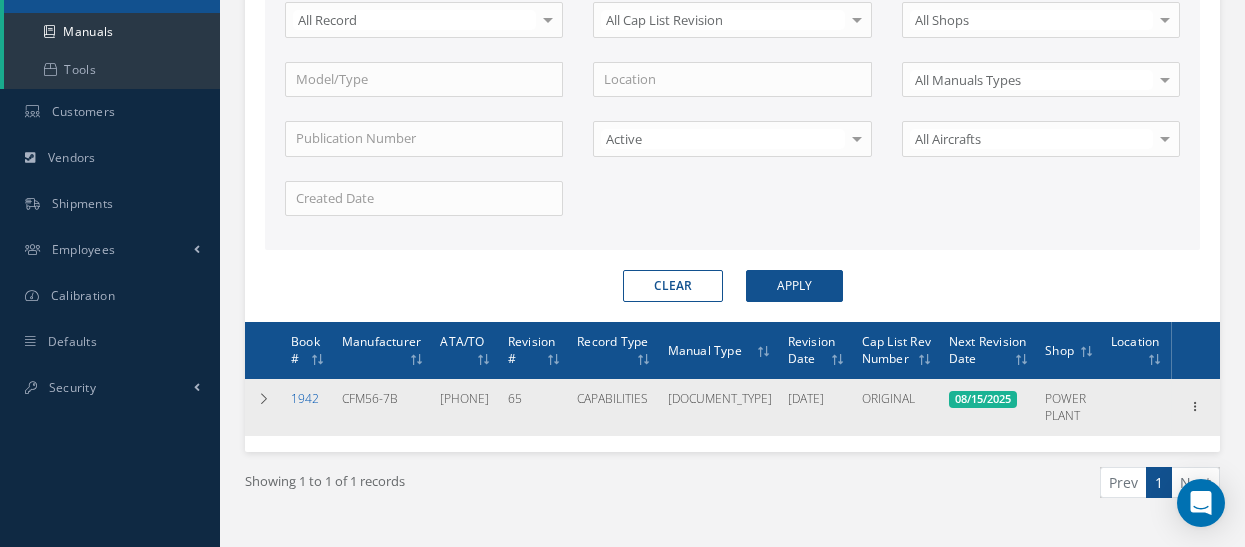 click on "1942" at bounding box center [305, 398] 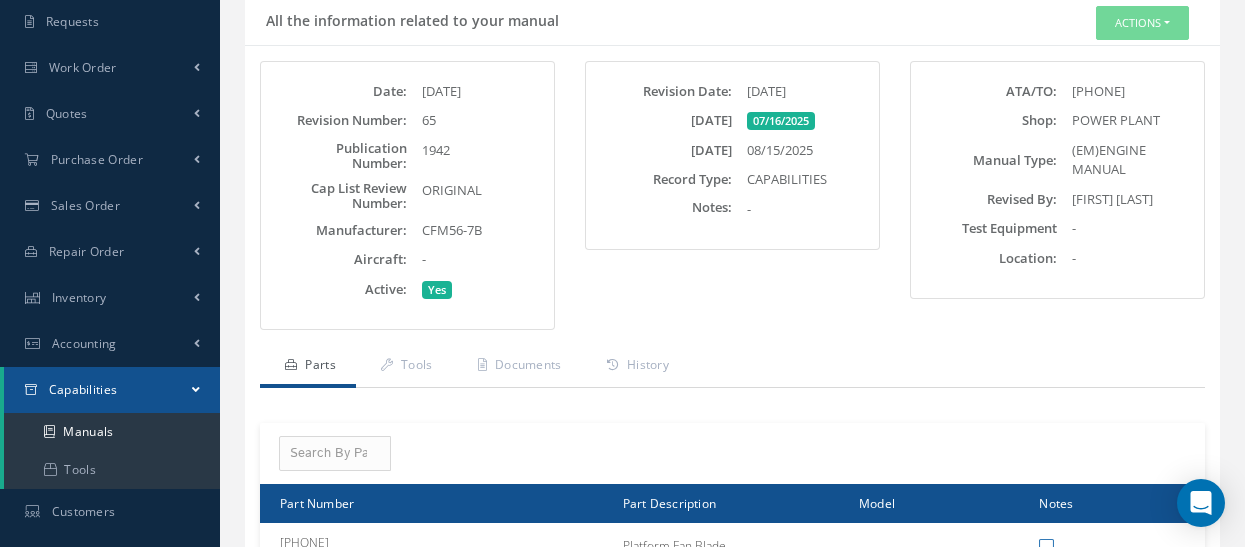 scroll, scrollTop: 0, scrollLeft: 0, axis: both 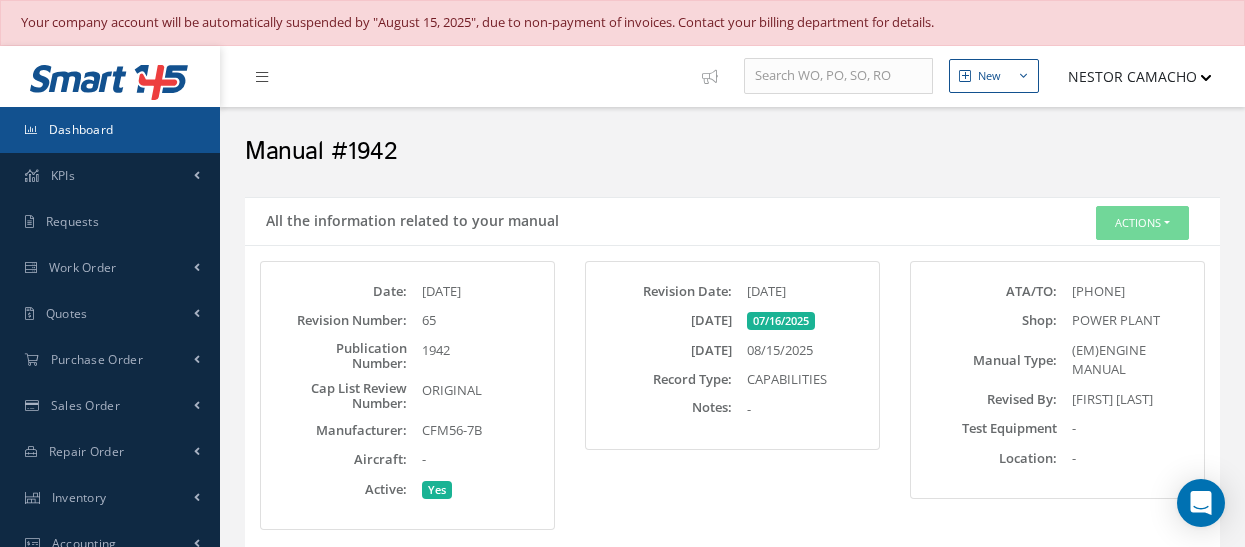 click on "Dashboard" at bounding box center [81, 129] 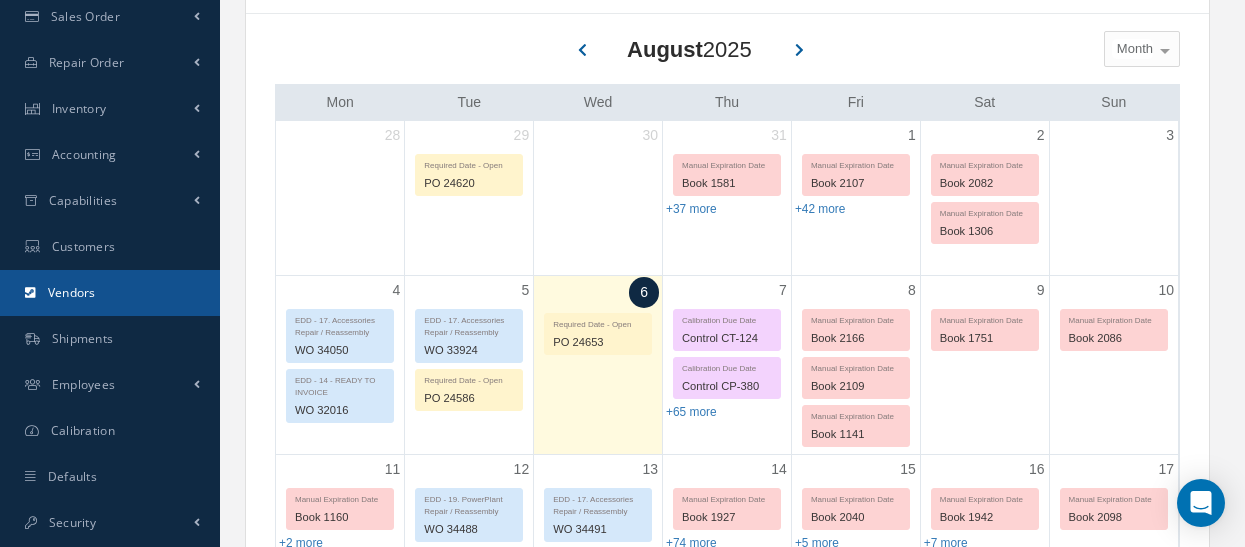scroll, scrollTop: 300, scrollLeft: 0, axis: vertical 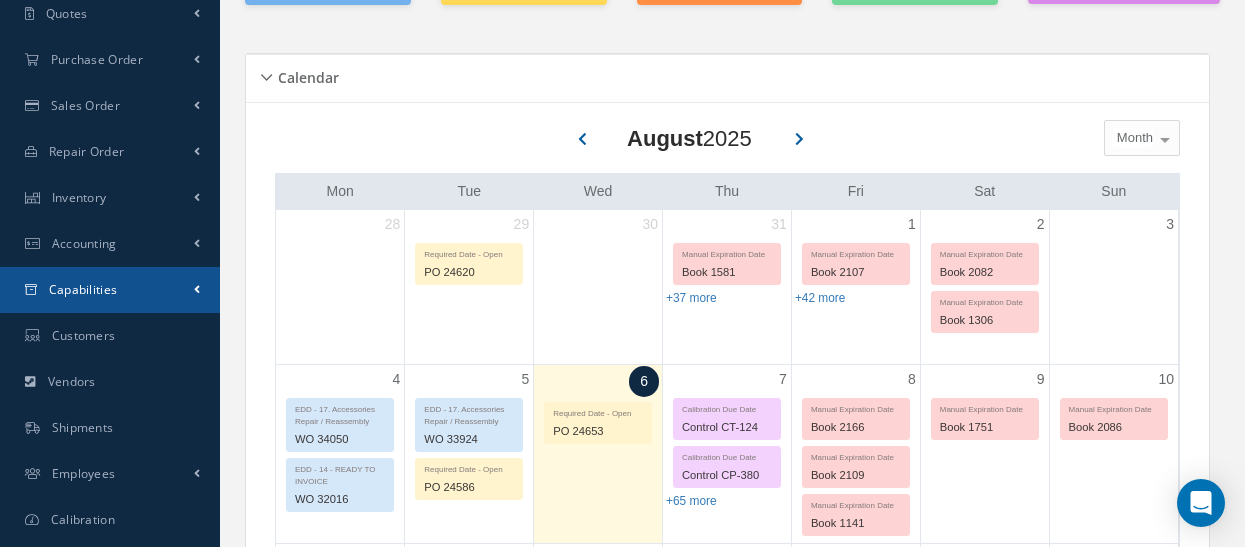 click on "Capabilities" at bounding box center [110, 290] 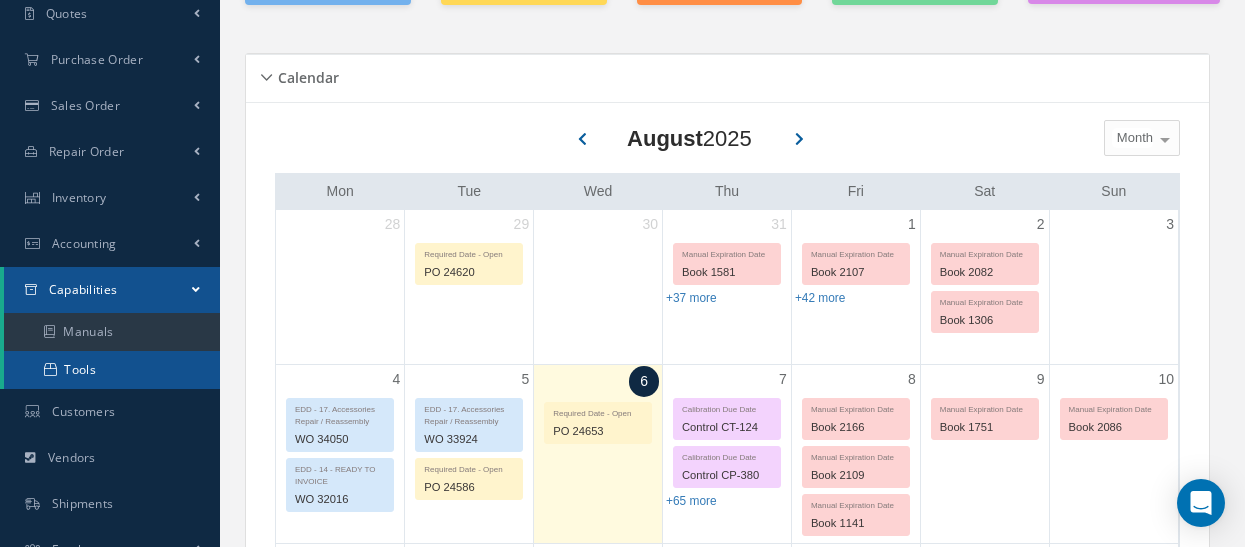 click on "Tools" at bounding box center (112, 370) 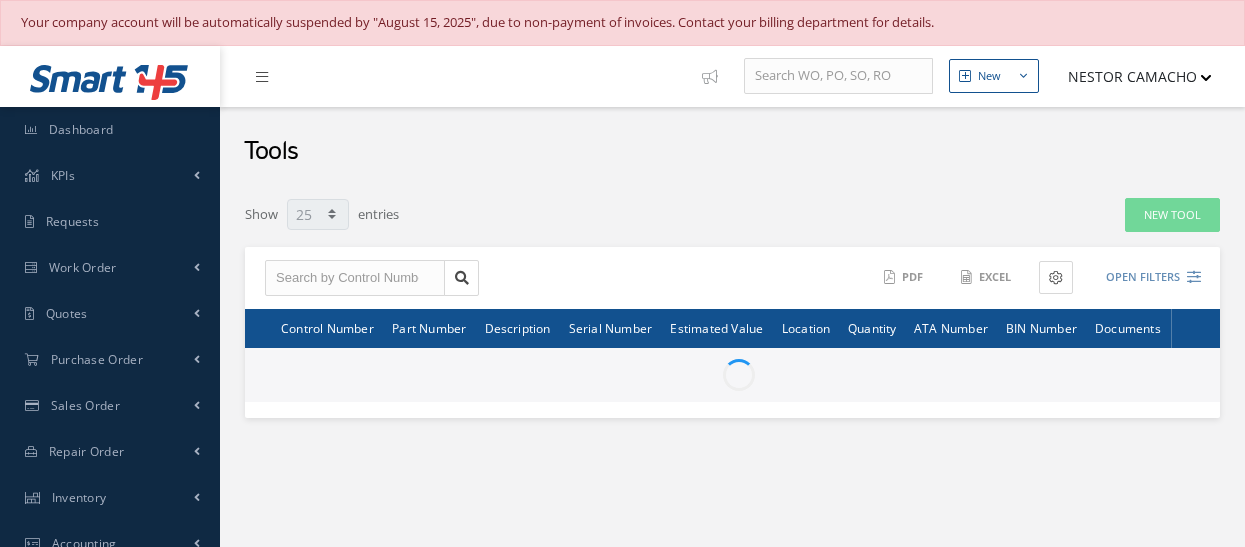 select on "25" 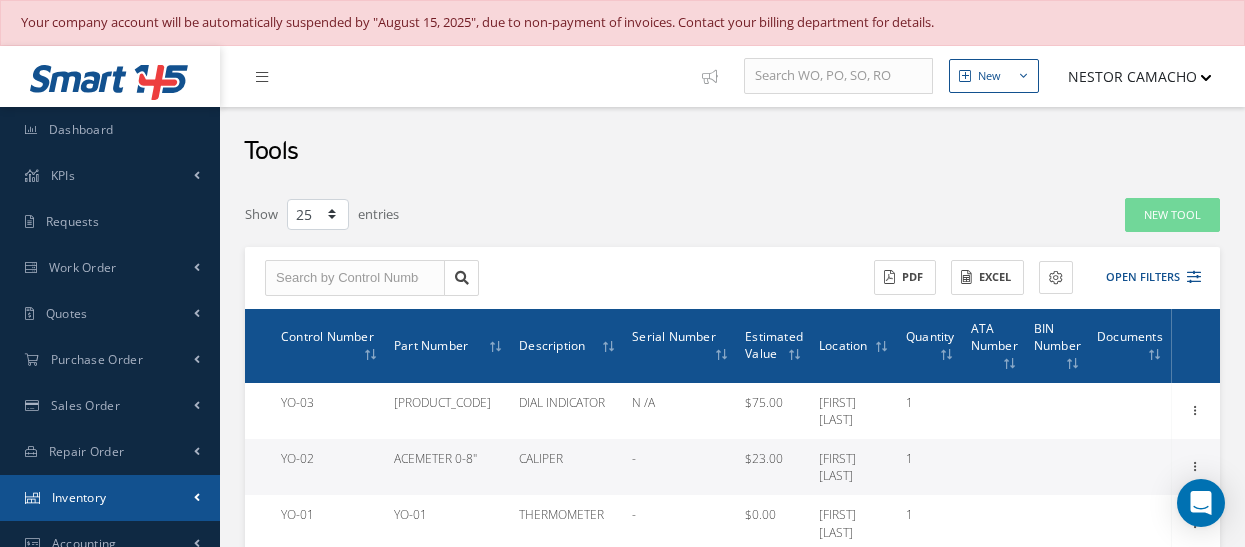 scroll, scrollTop: 300, scrollLeft: 0, axis: vertical 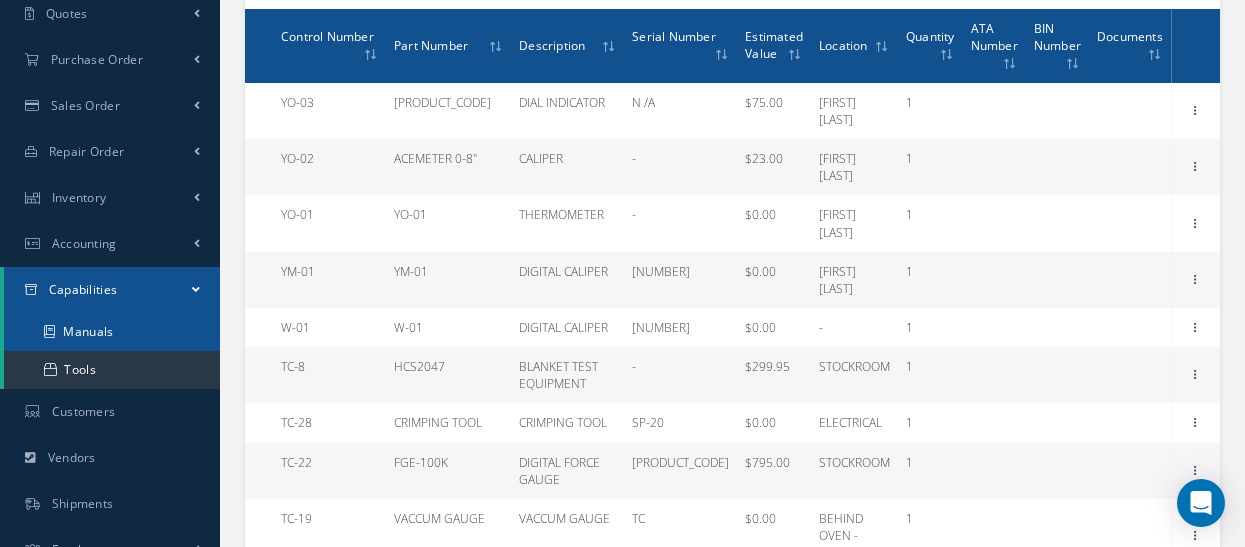 click on "Manuals" at bounding box center (112, 332) 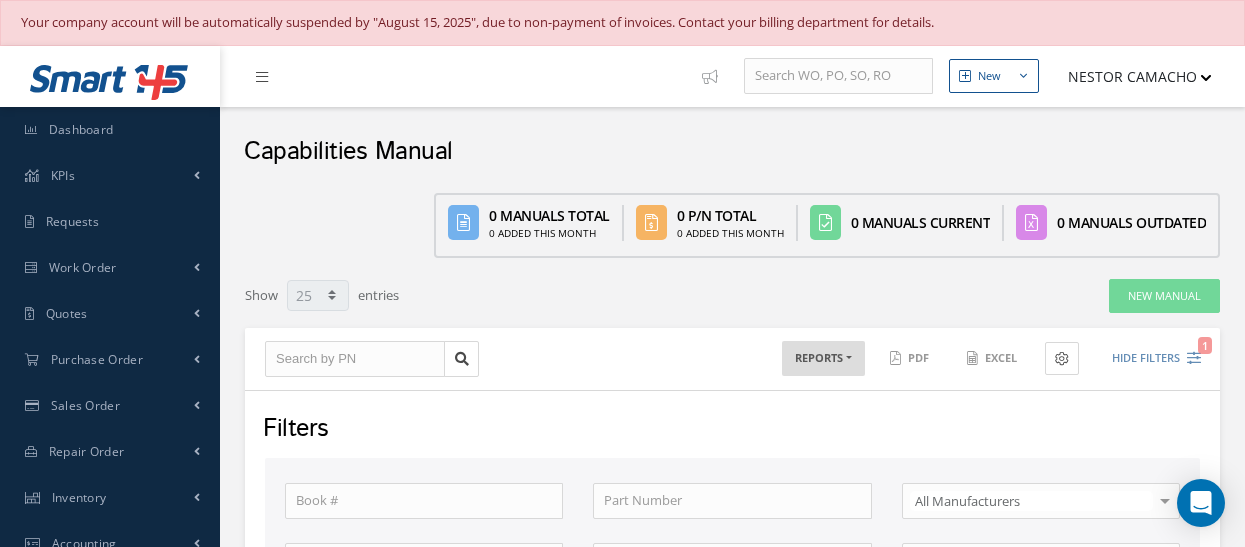 select on "25" 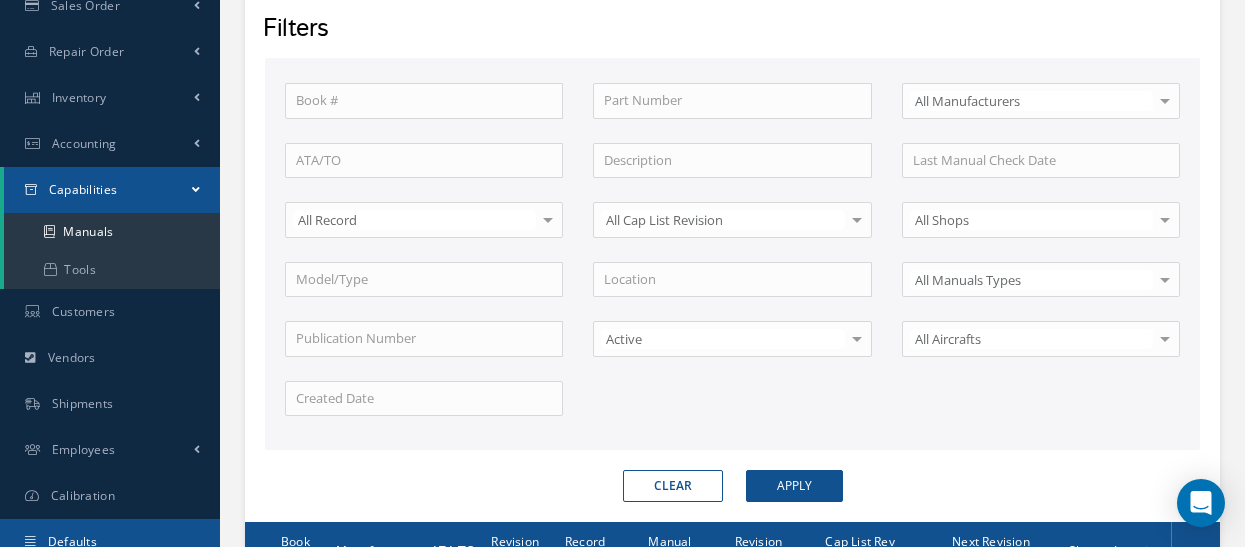 scroll, scrollTop: 541, scrollLeft: 0, axis: vertical 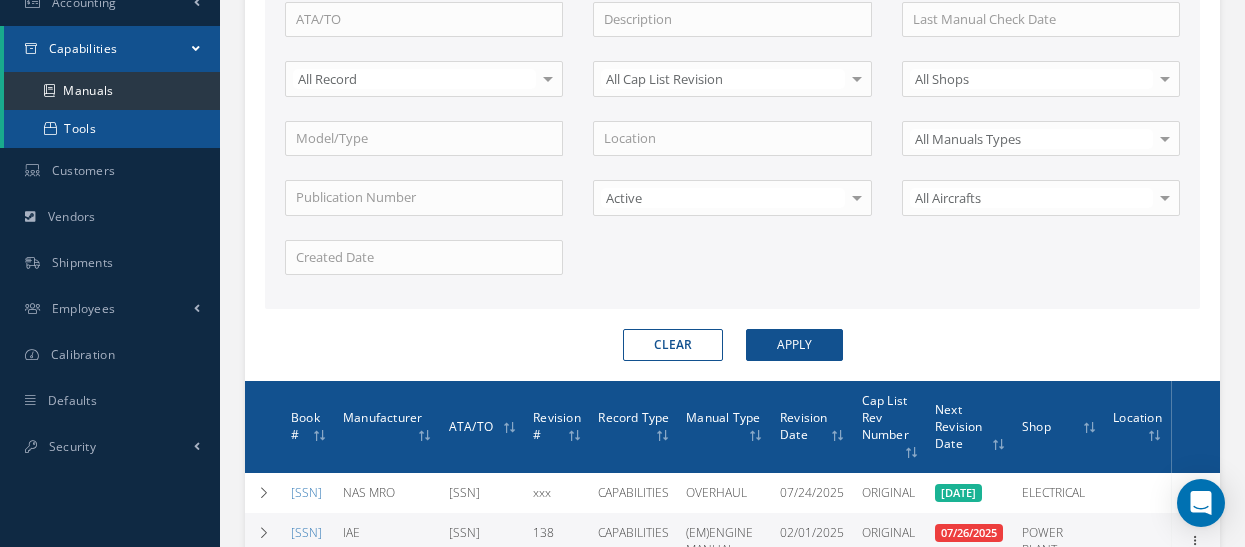 click on "Tools" at bounding box center [112, 129] 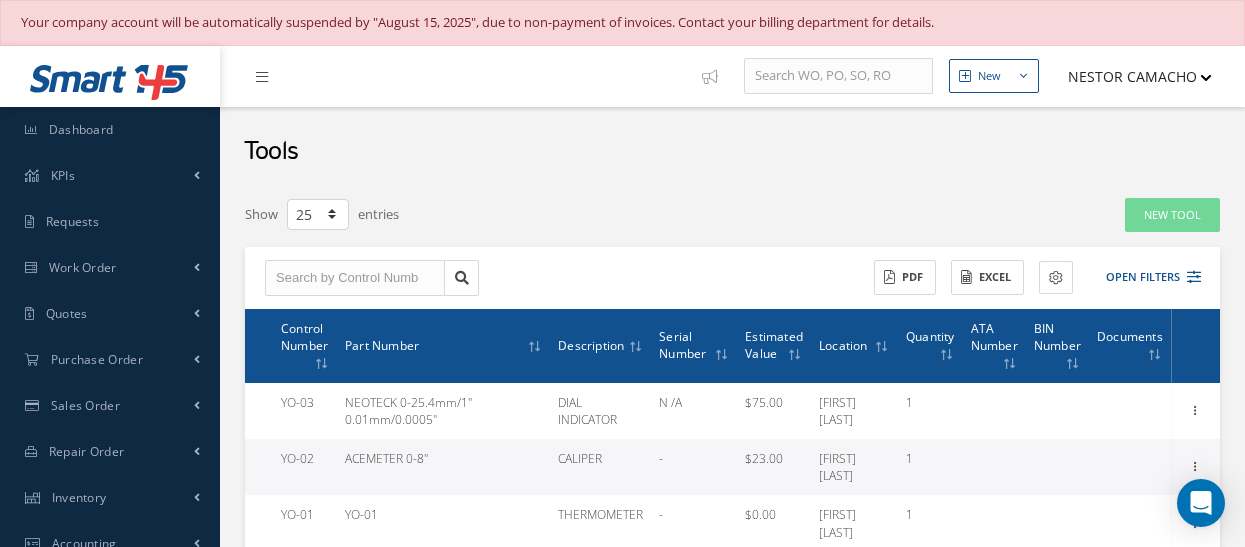 select on "25" 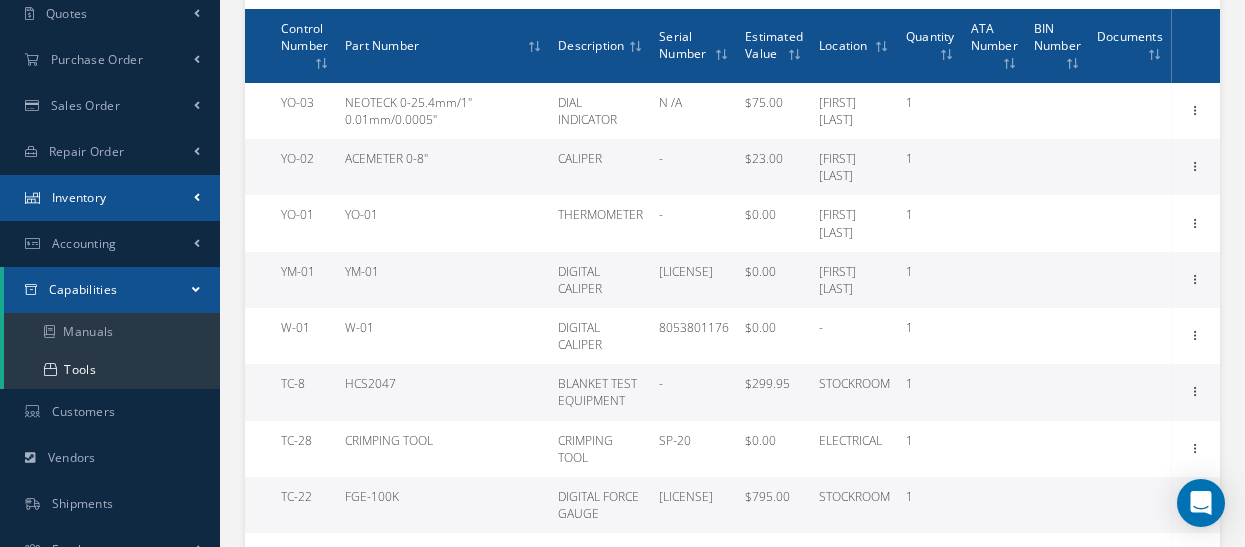 scroll, scrollTop: 200, scrollLeft: 0, axis: vertical 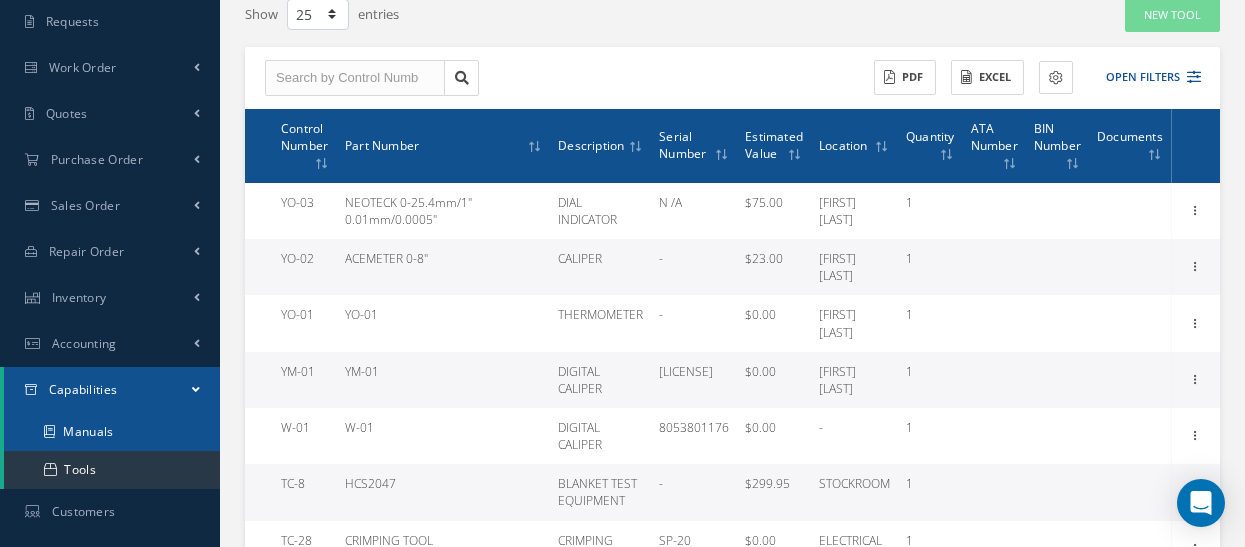 click on "Manuals" at bounding box center [112, 432] 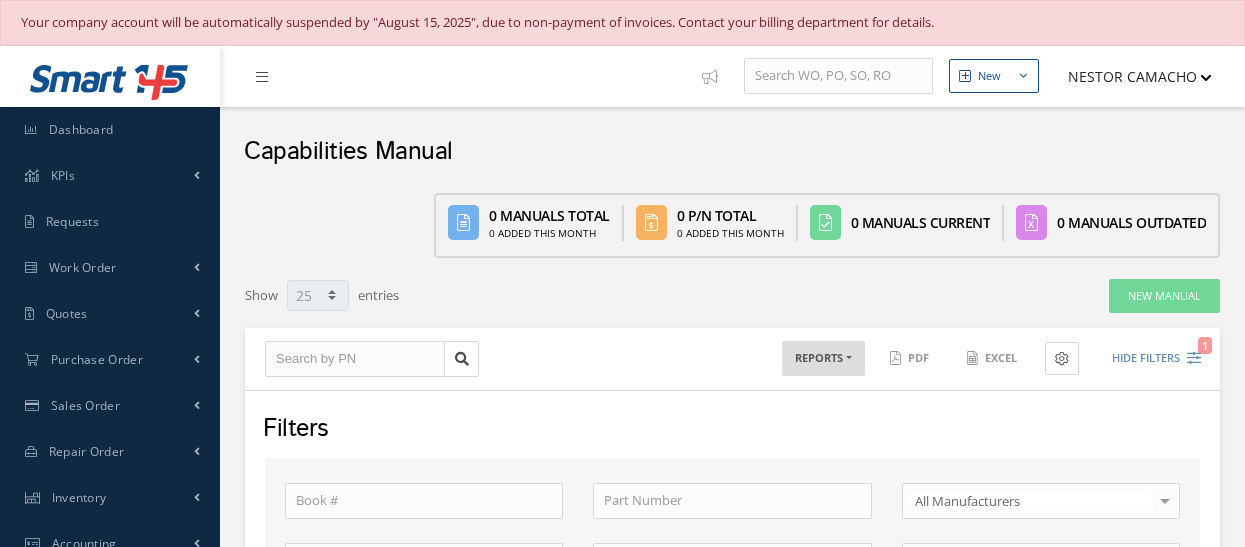 select on "25" 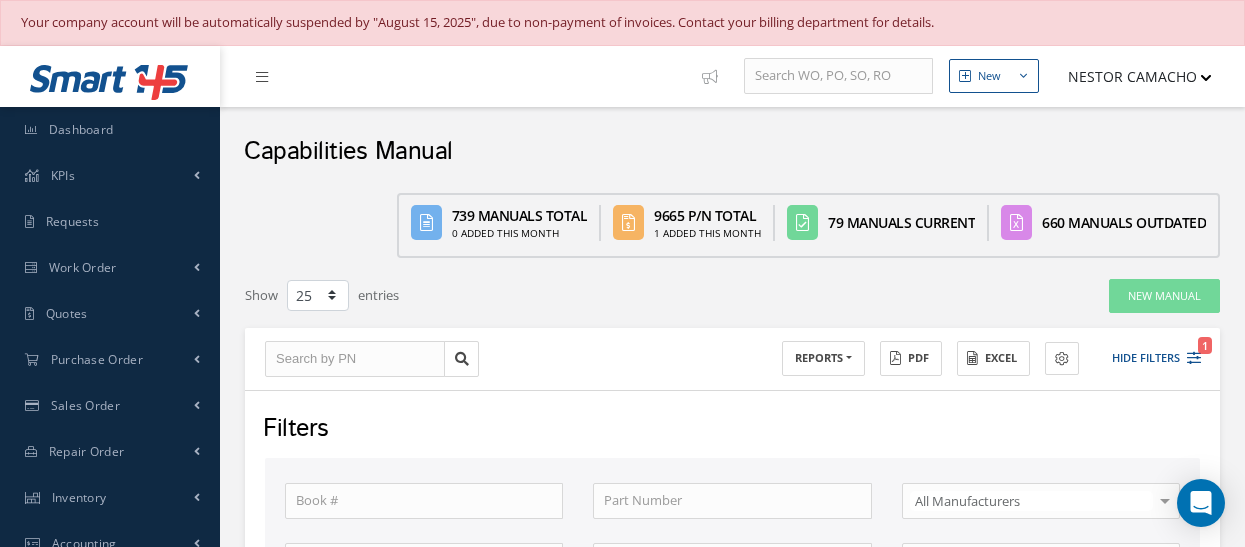 scroll, scrollTop: 200, scrollLeft: 0, axis: vertical 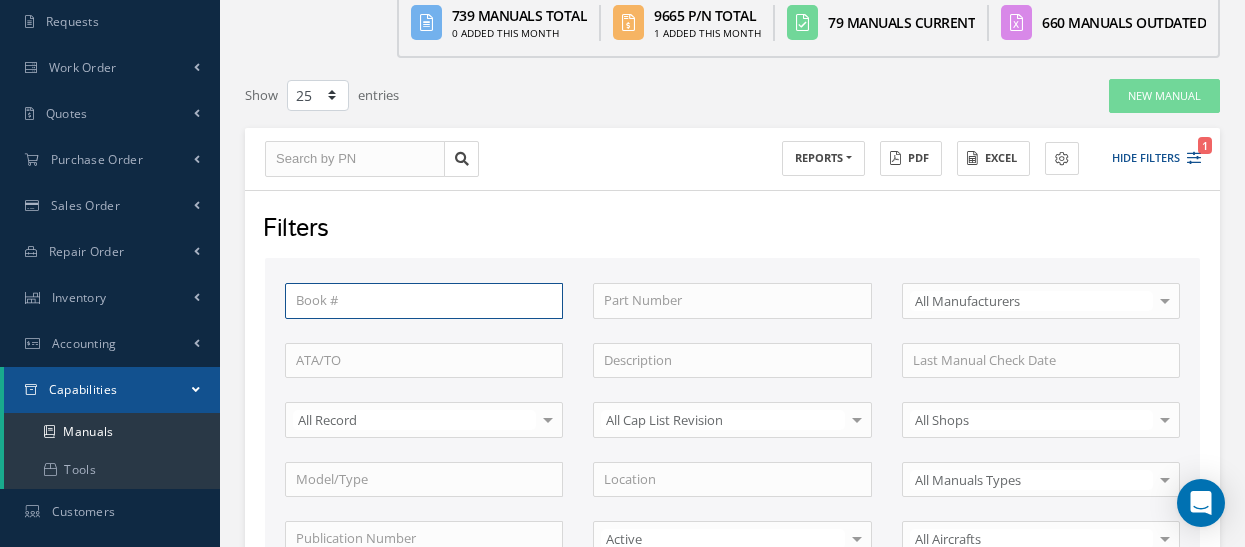 click at bounding box center [424, 301] 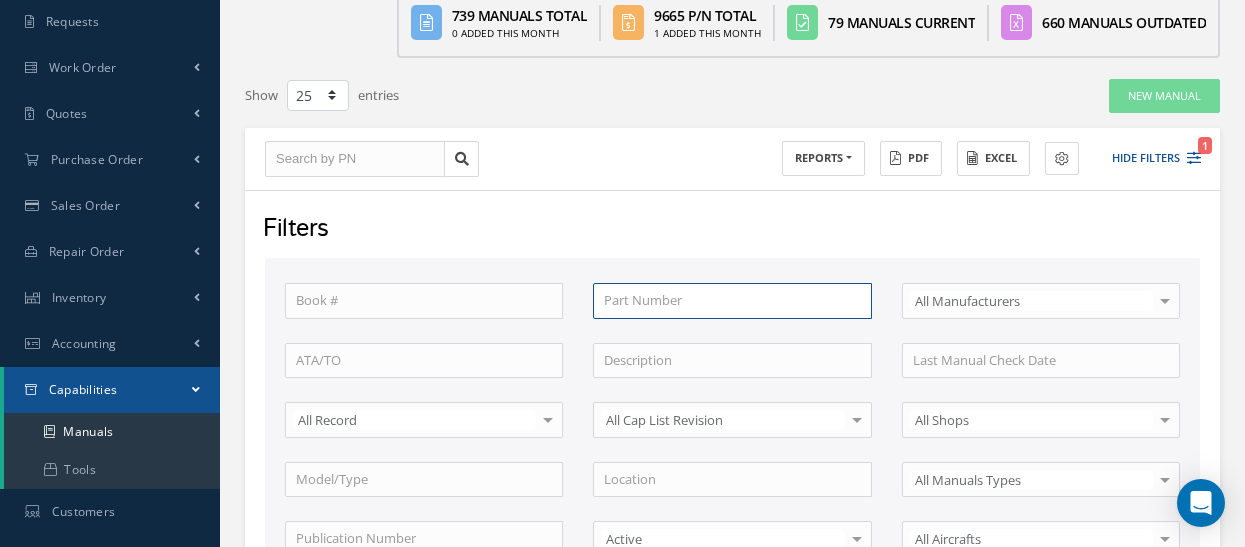click at bounding box center (732, 301) 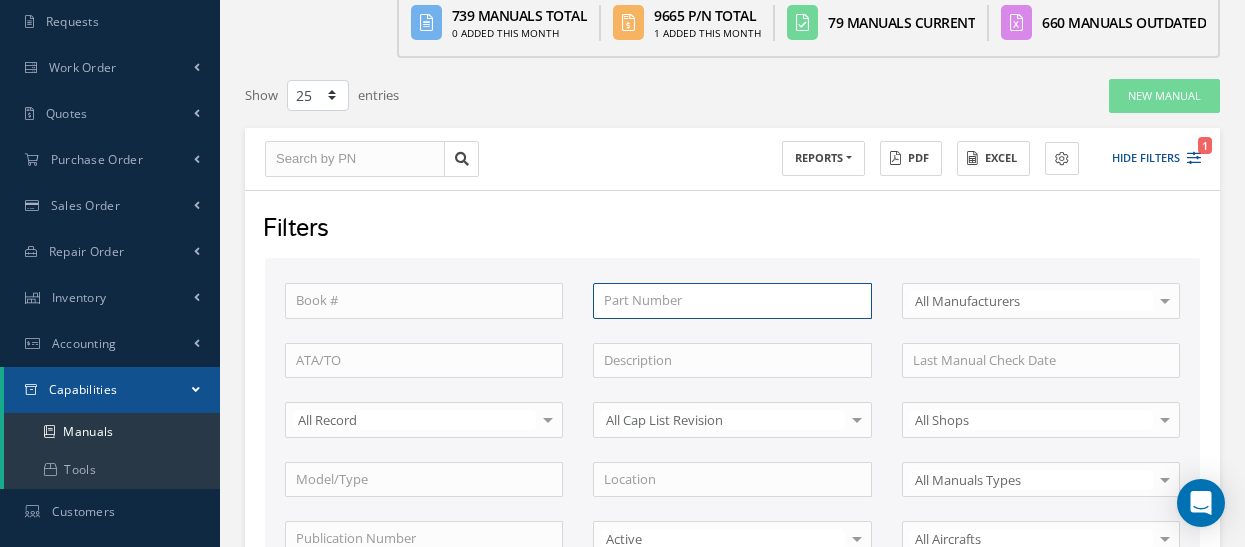type on "3" 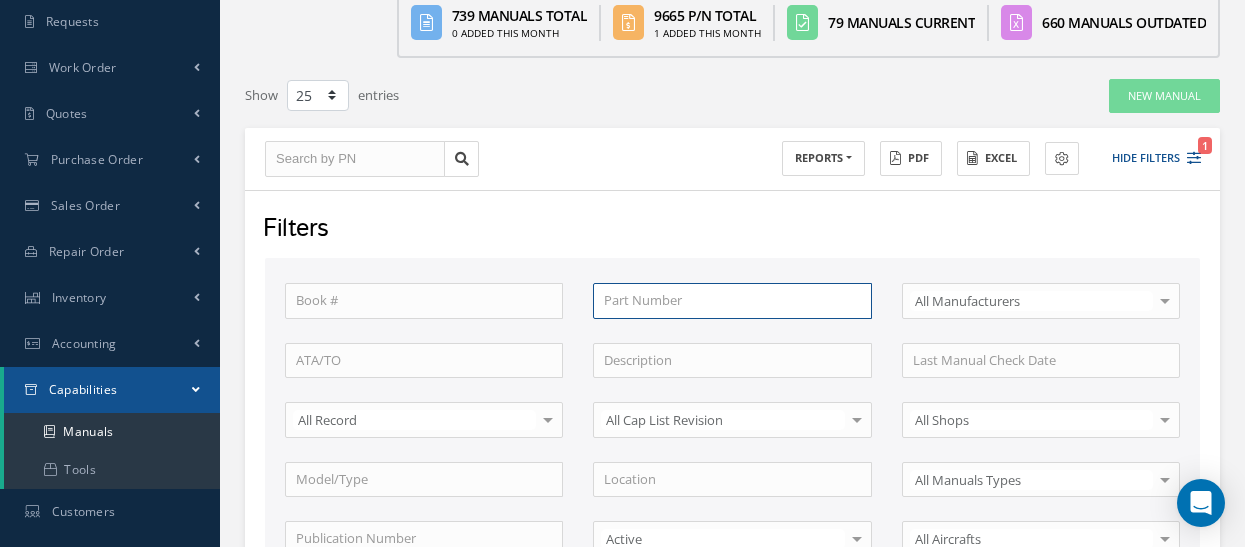 type on "3" 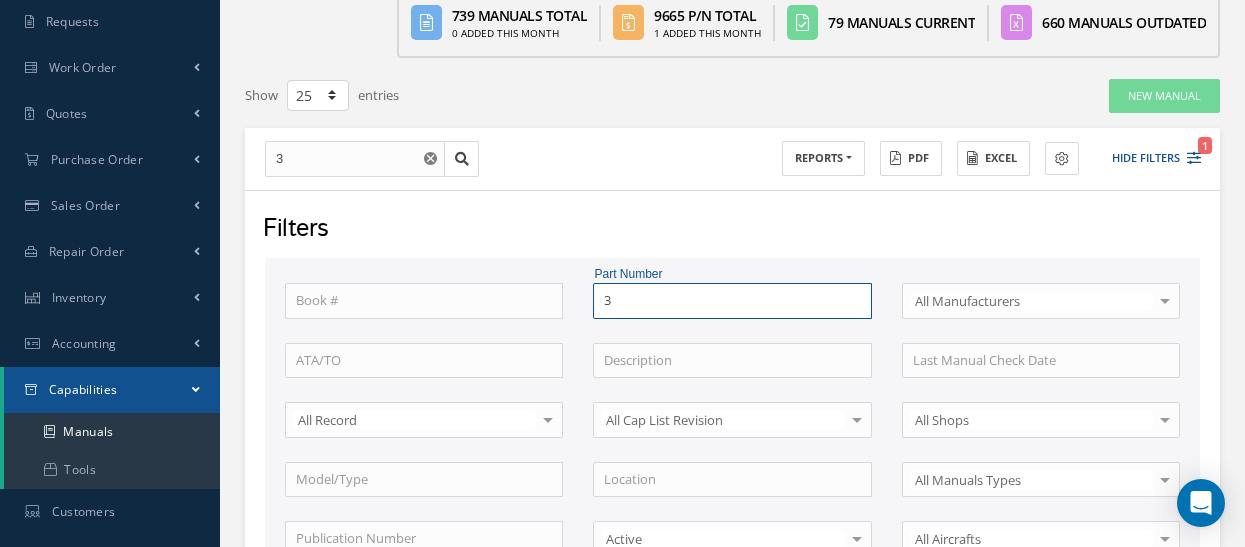 type on "34" 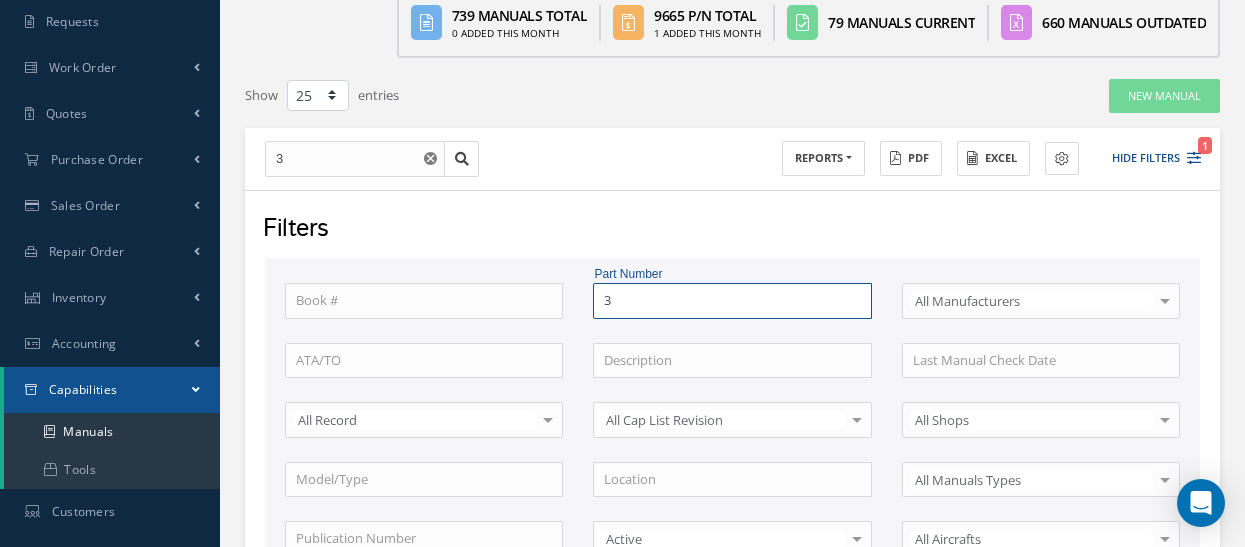 type on "34" 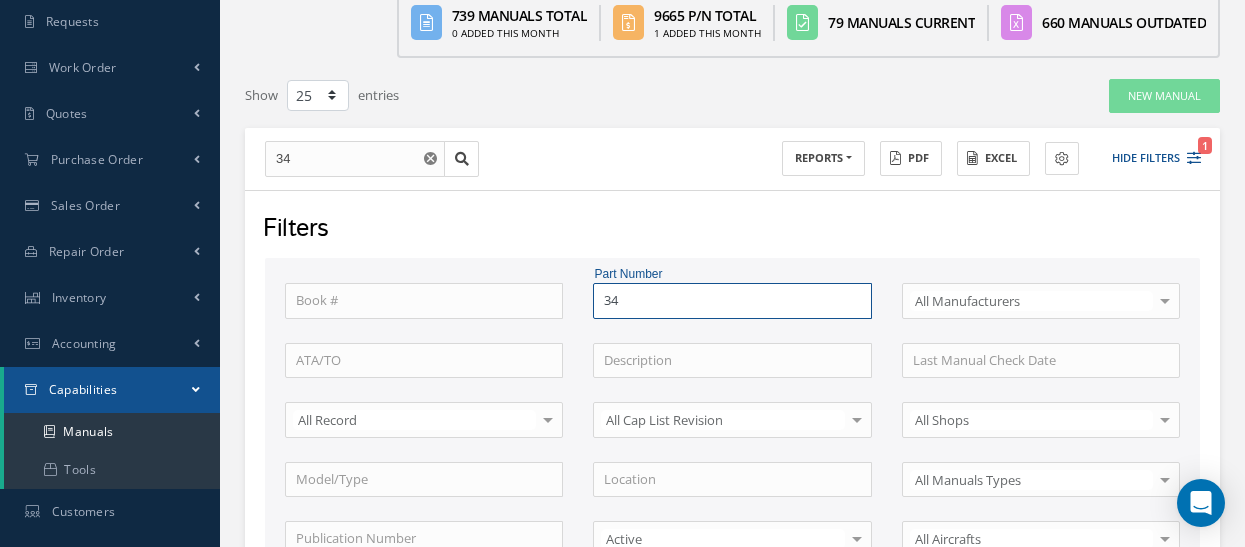 type on "34-" 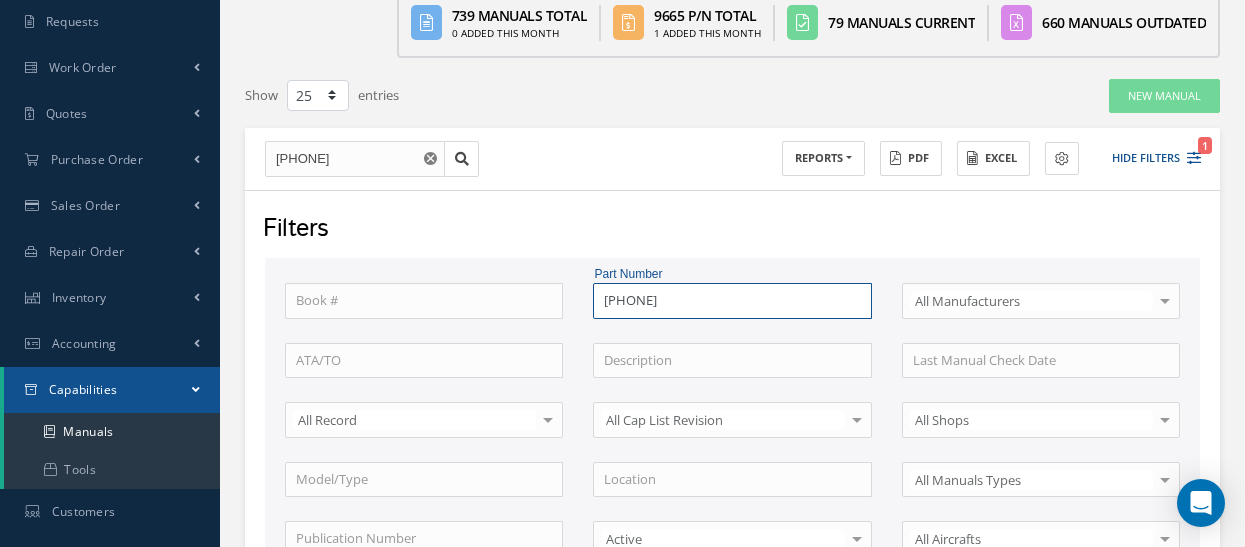 type on "34-0" 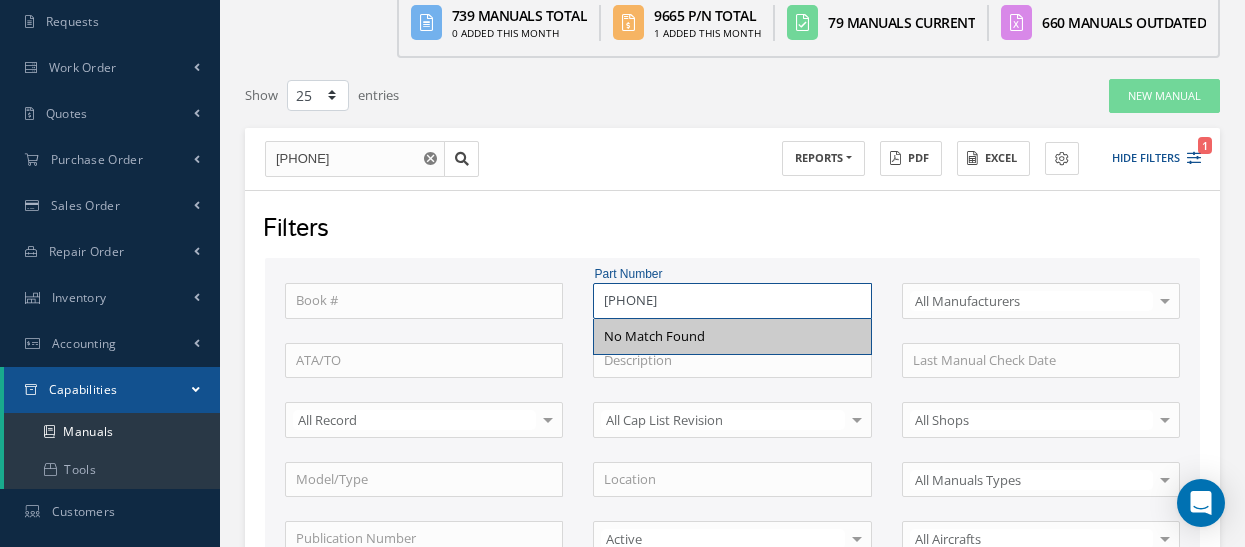 type on "34-001-" 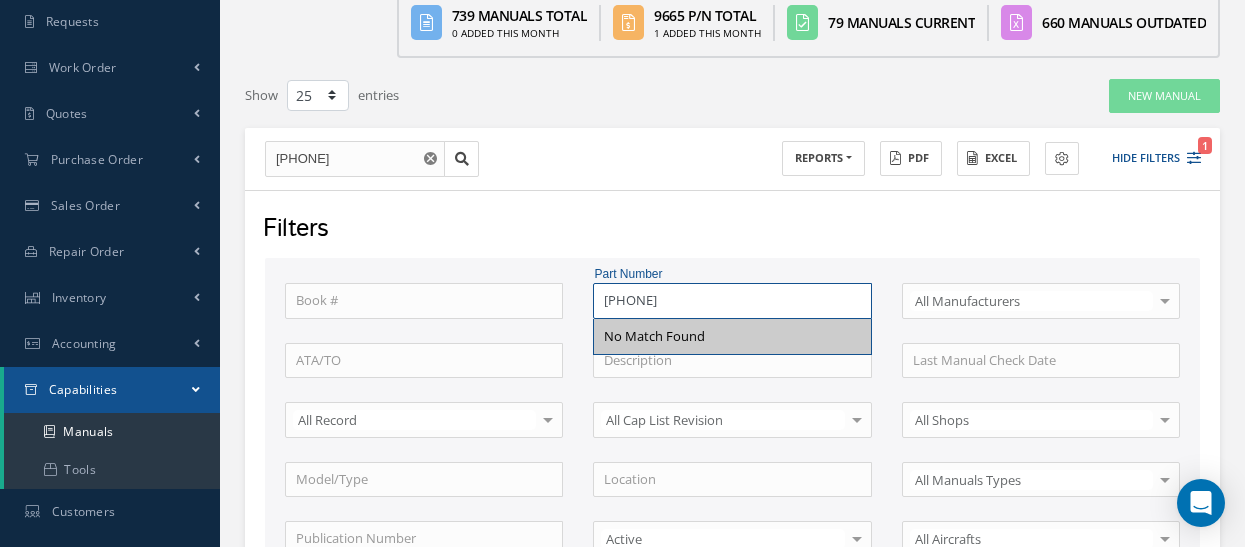 type on "34-001-" 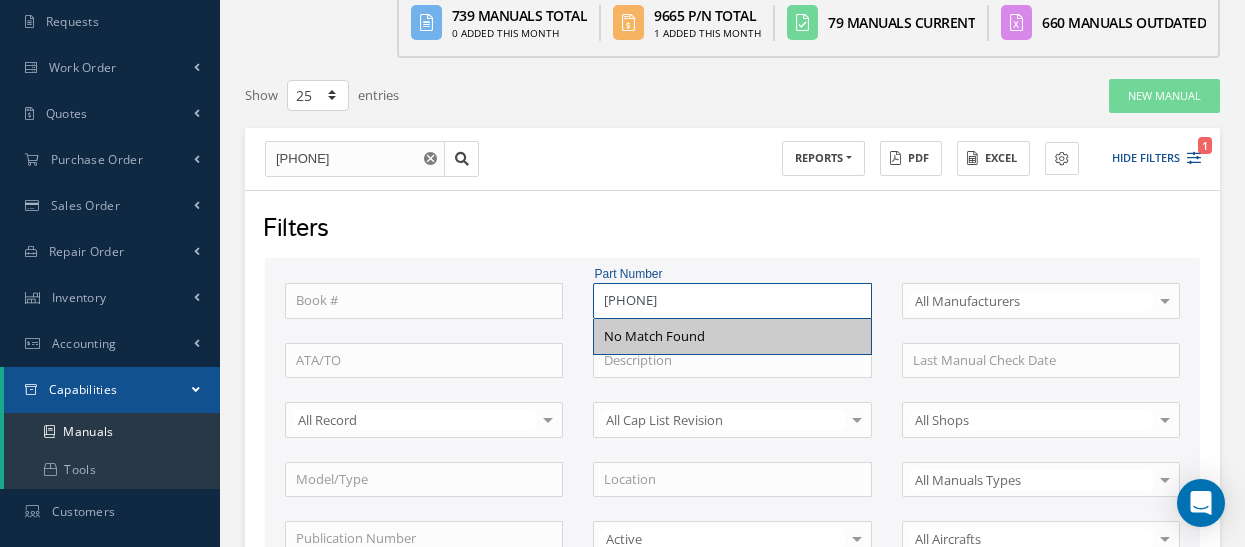 type on "340-001-816-0" 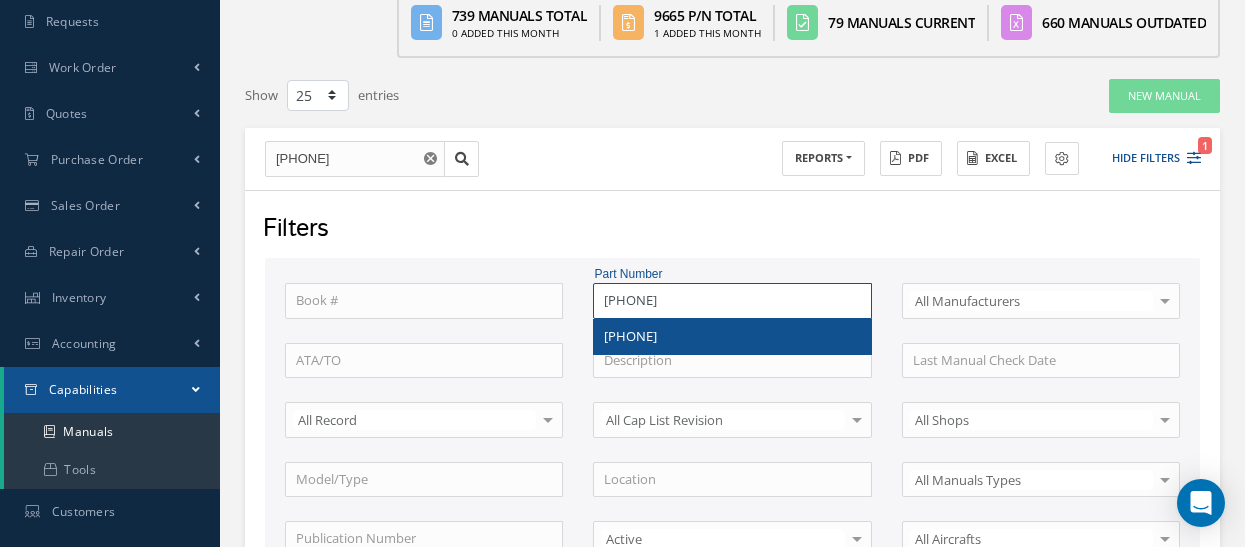 type on "340-001-816-0" 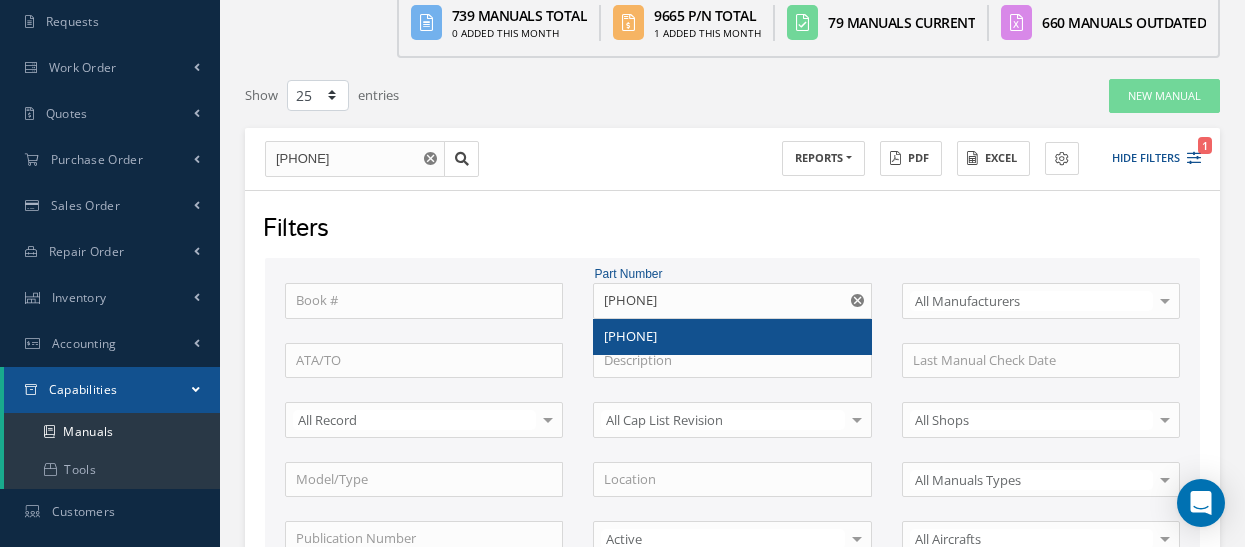click on "340-001-816-0" at bounding box center (732, 337) 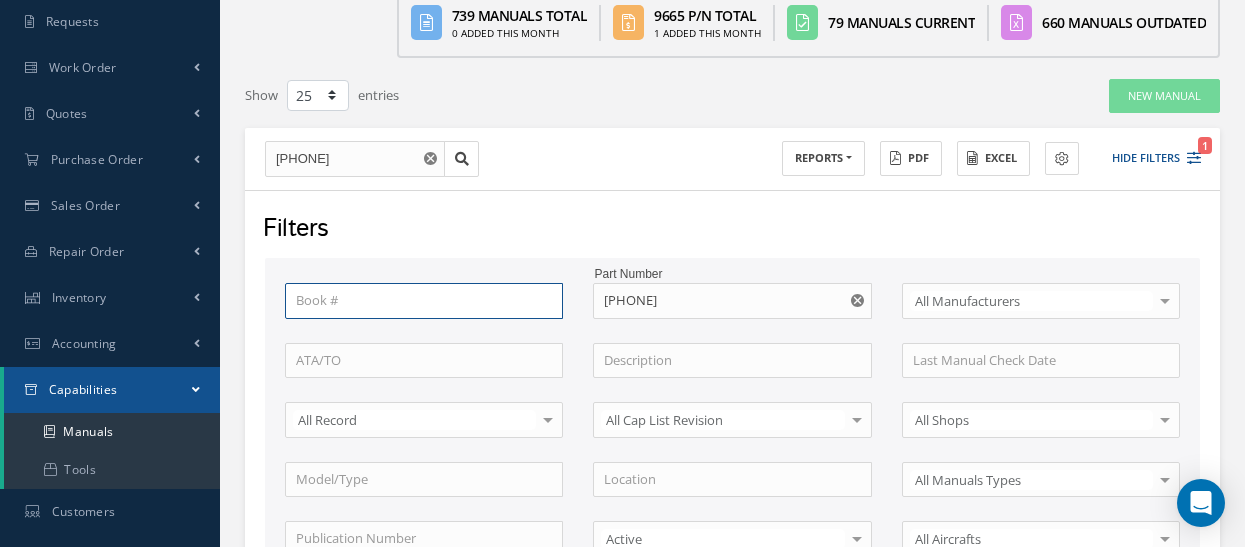 click at bounding box center (424, 301) 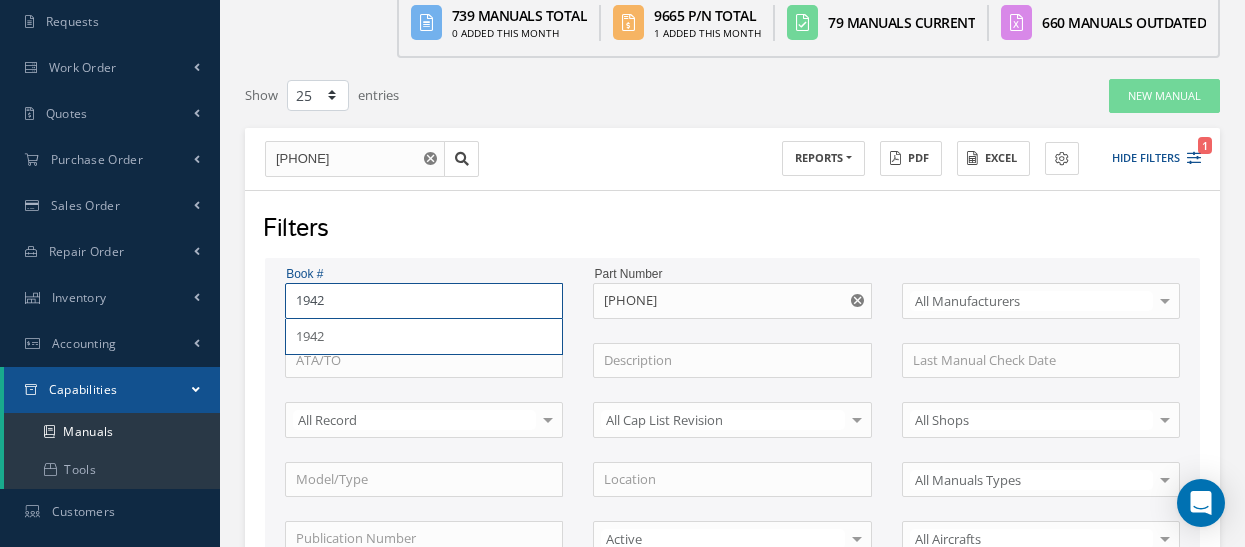 type on "1942" 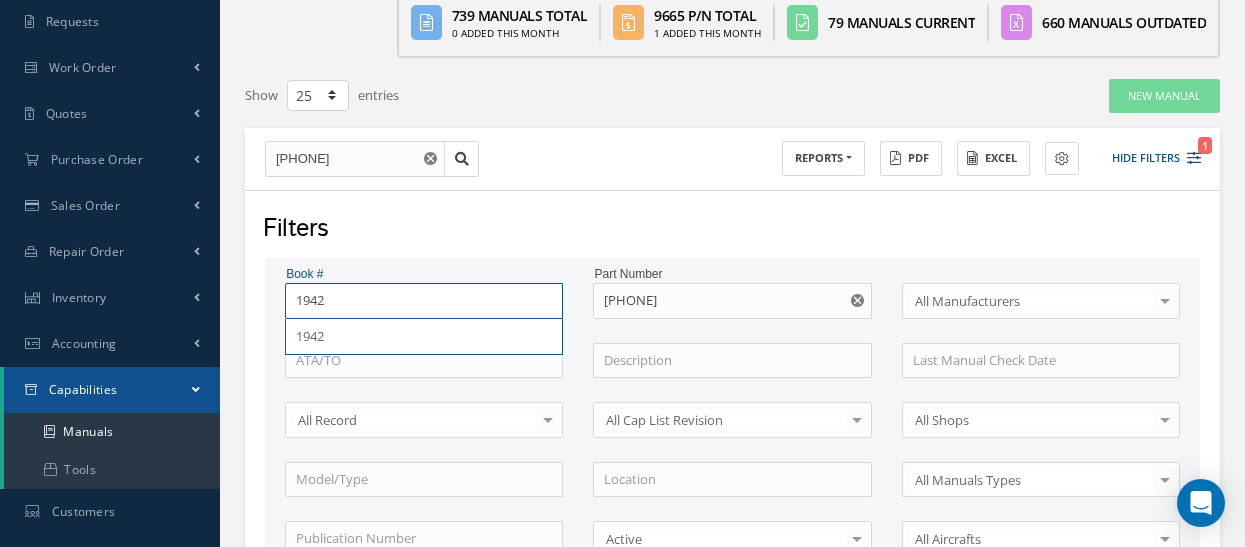 click on "Apply" at bounding box center [794, 686] 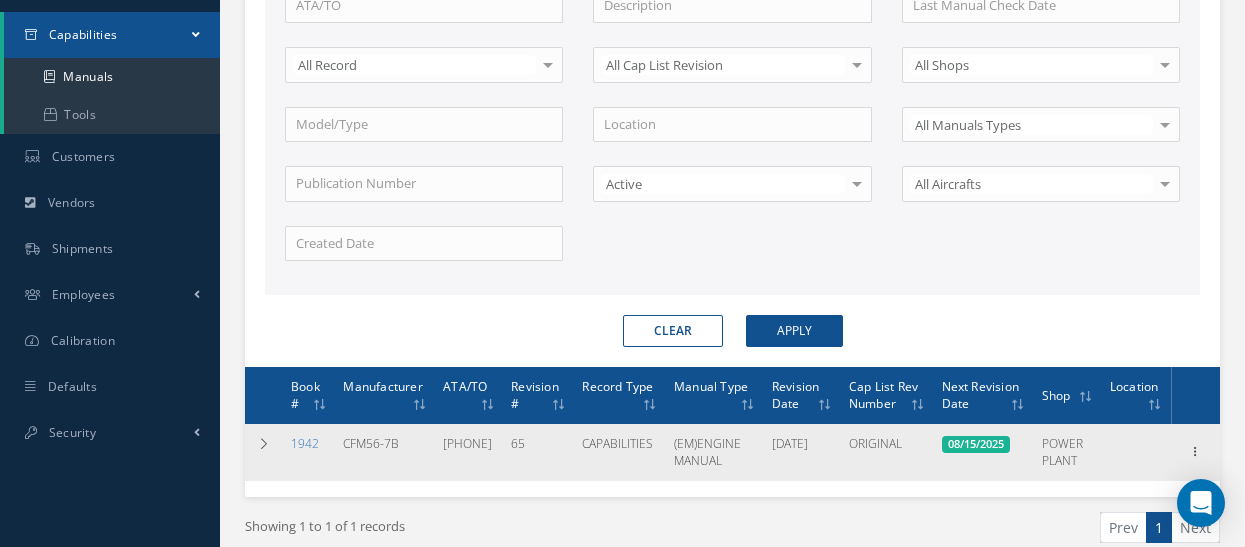 scroll, scrollTop: 641, scrollLeft: 0, axis: vertical 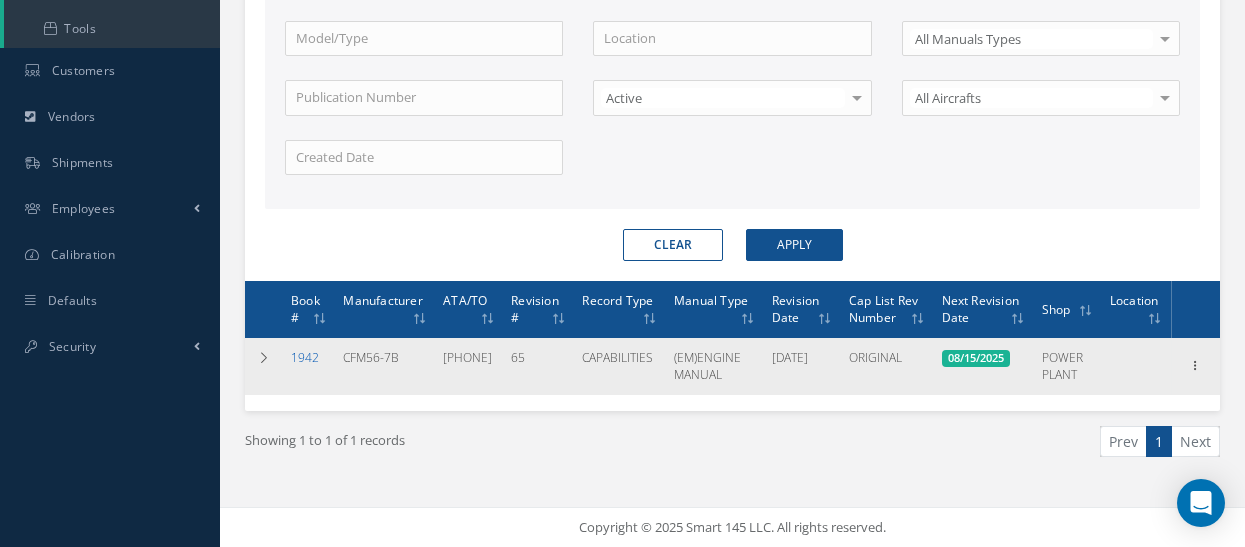 click on "1942" at bounding box center (305, 357) 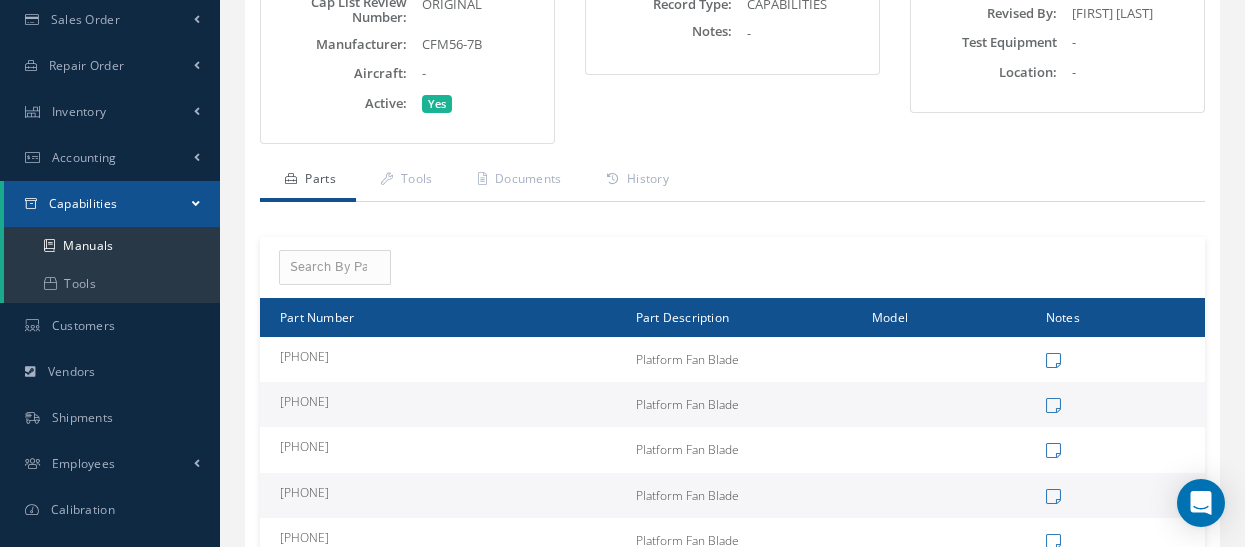 scroll, scrollTop: 0, scrollLeft: 0, axis: both 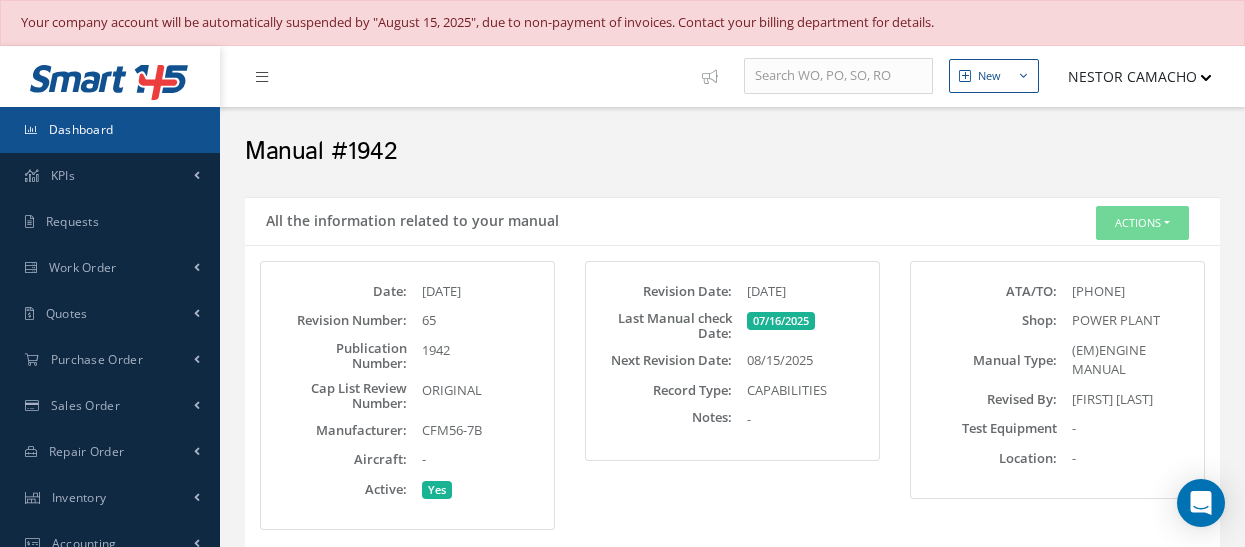click on "Dashboard" at bounding box center [81, 129] 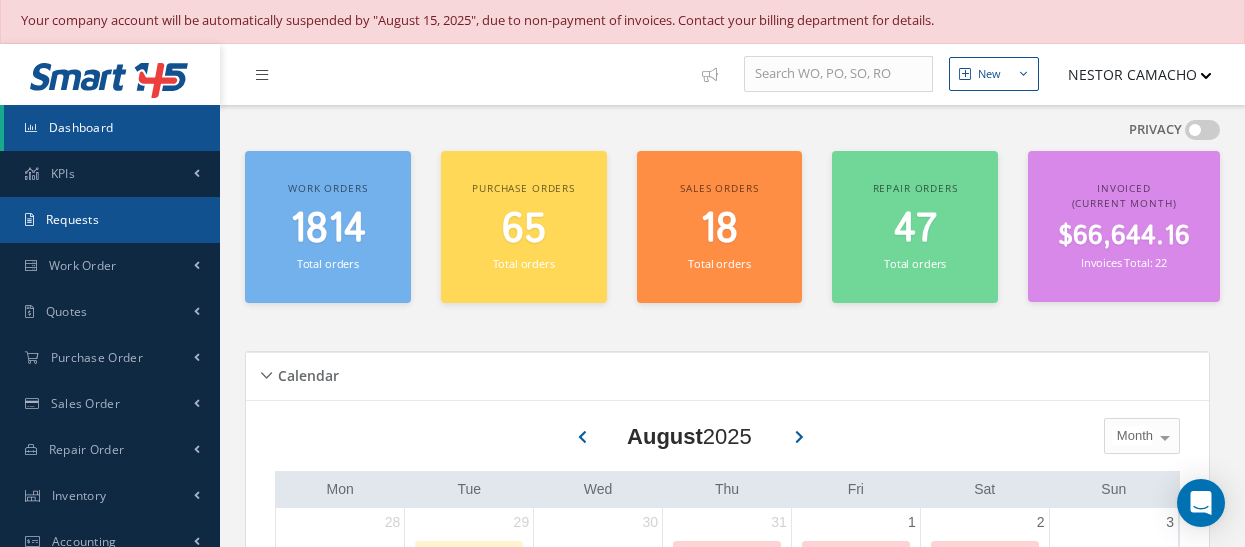 scroll, scrollTop: 0, scrollLeft: 0, axis: both 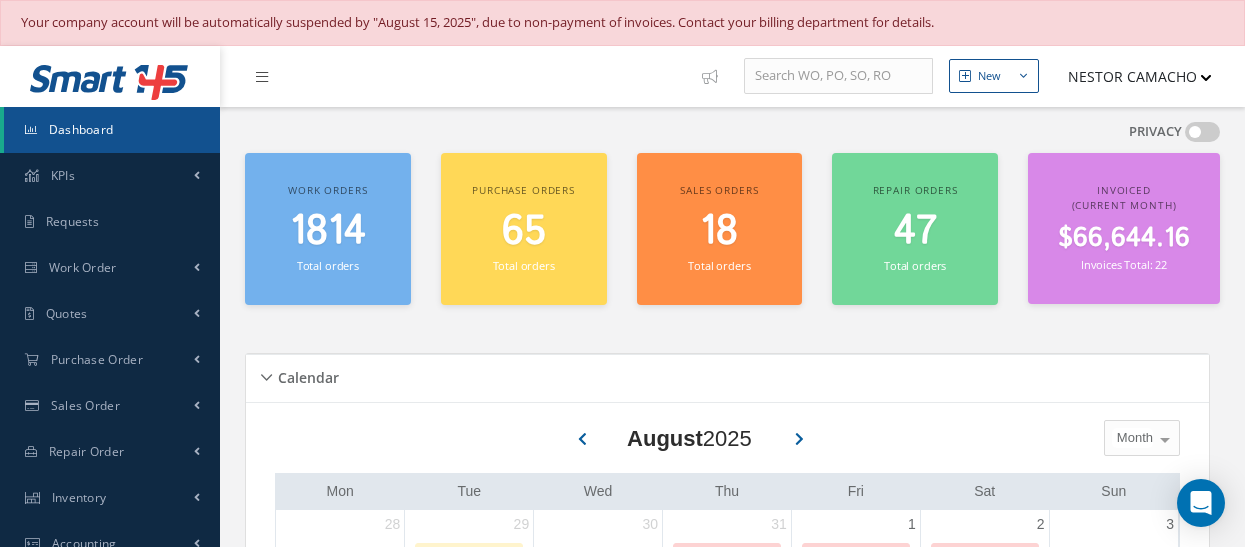 click on "Dashboard" at bounding box center (81, 129) 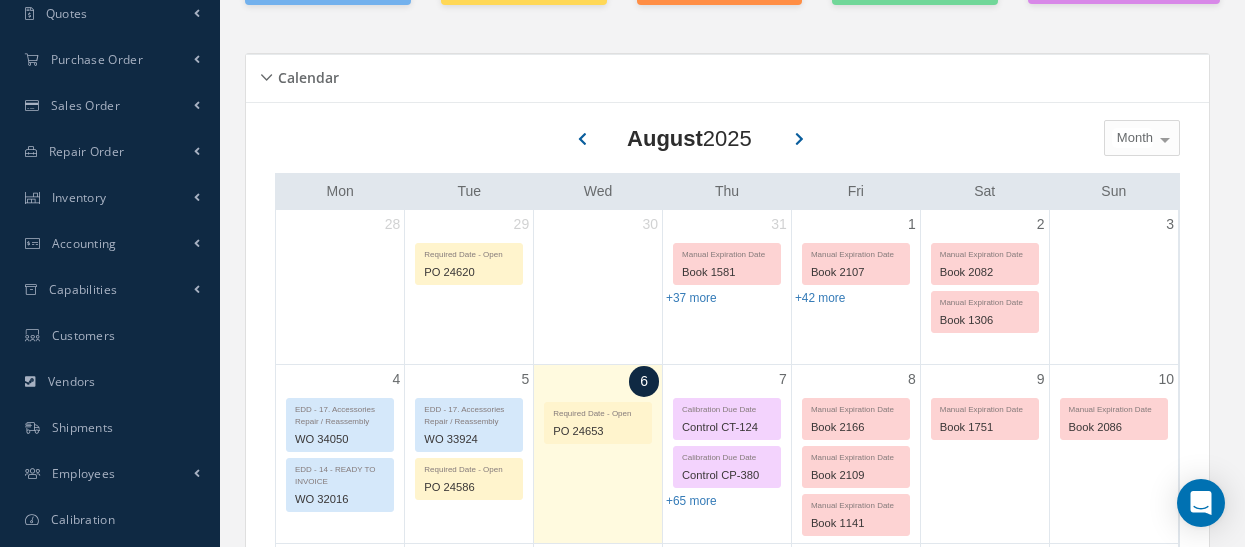 scroll, scrollTop: 100, scrollLeft: 0, axis: vertical 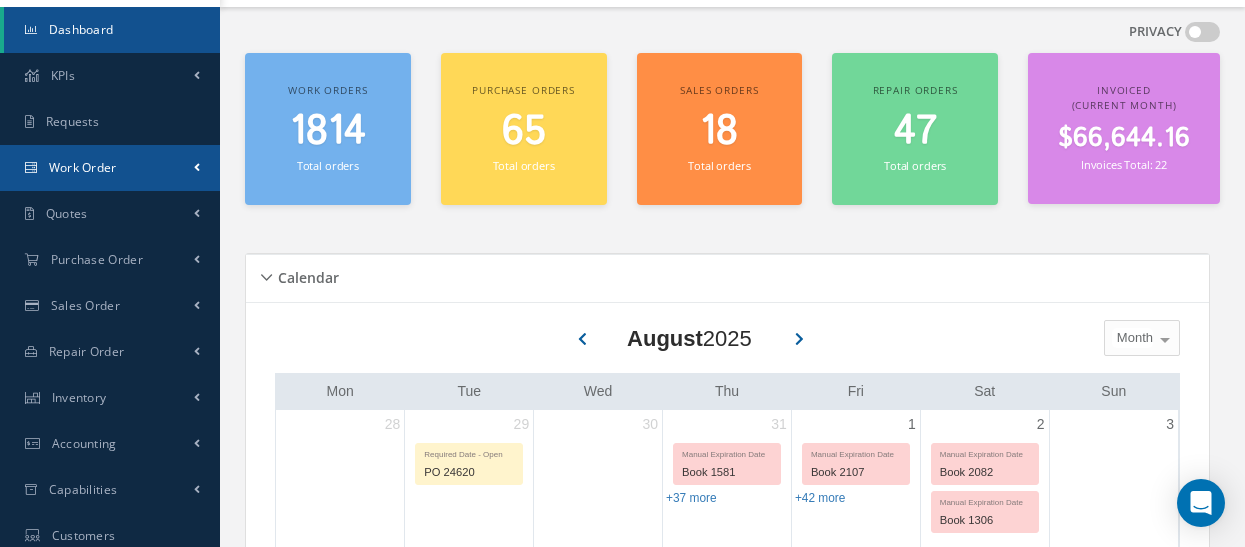 click on "Work Order" at bounding box center [110, 168] 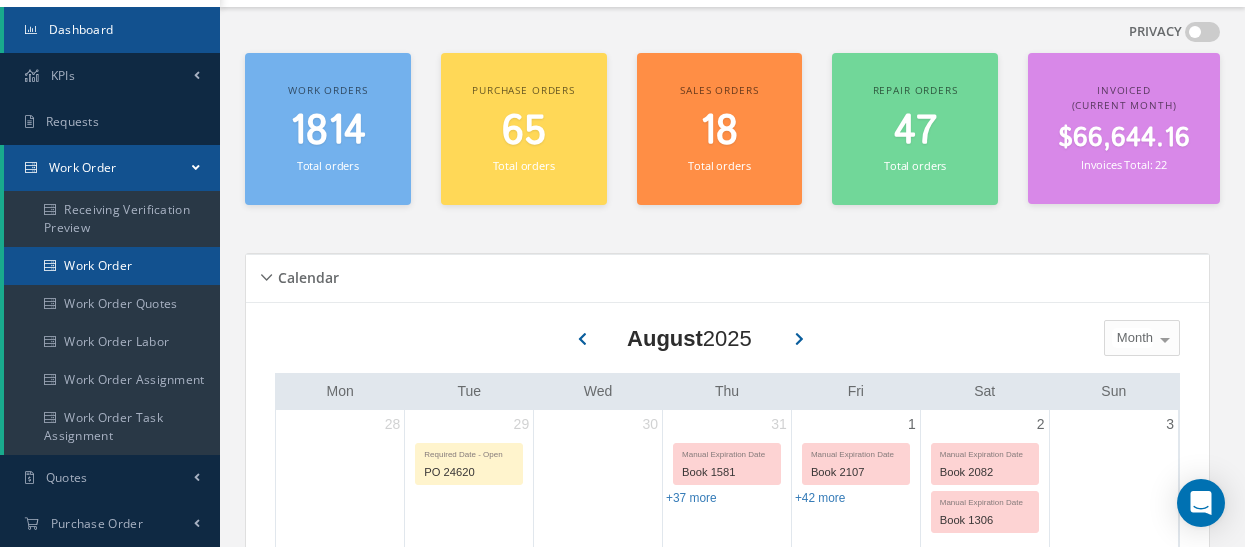 click on "Work Order" at bounding box center [112, 266] 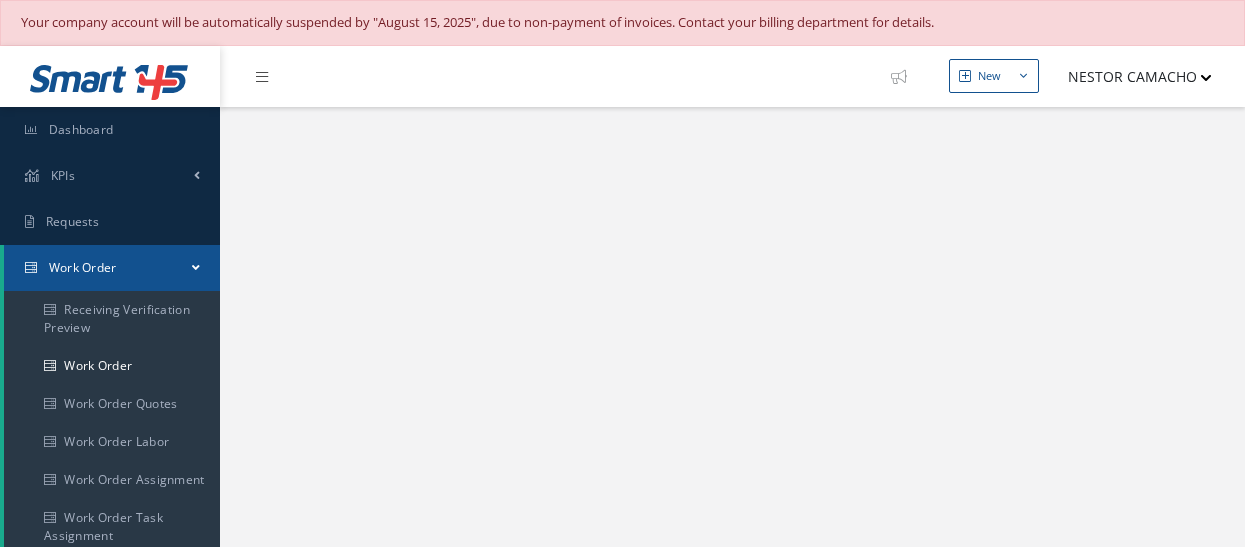 scroll, scrollTop: 0, scrollLeft: 0, axis: both 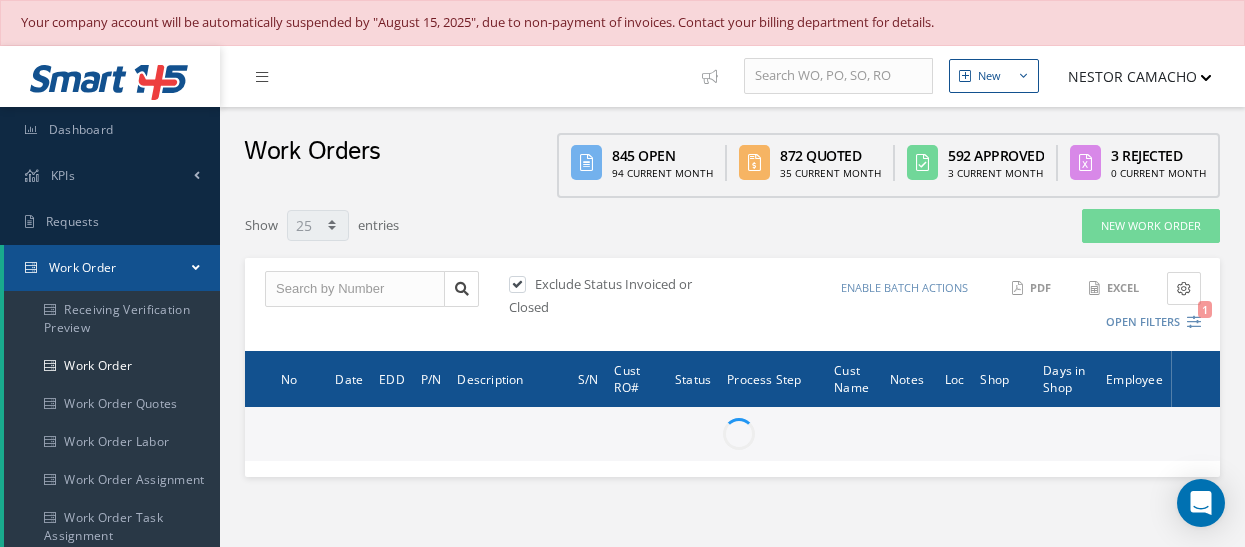 type on "All Work Request" 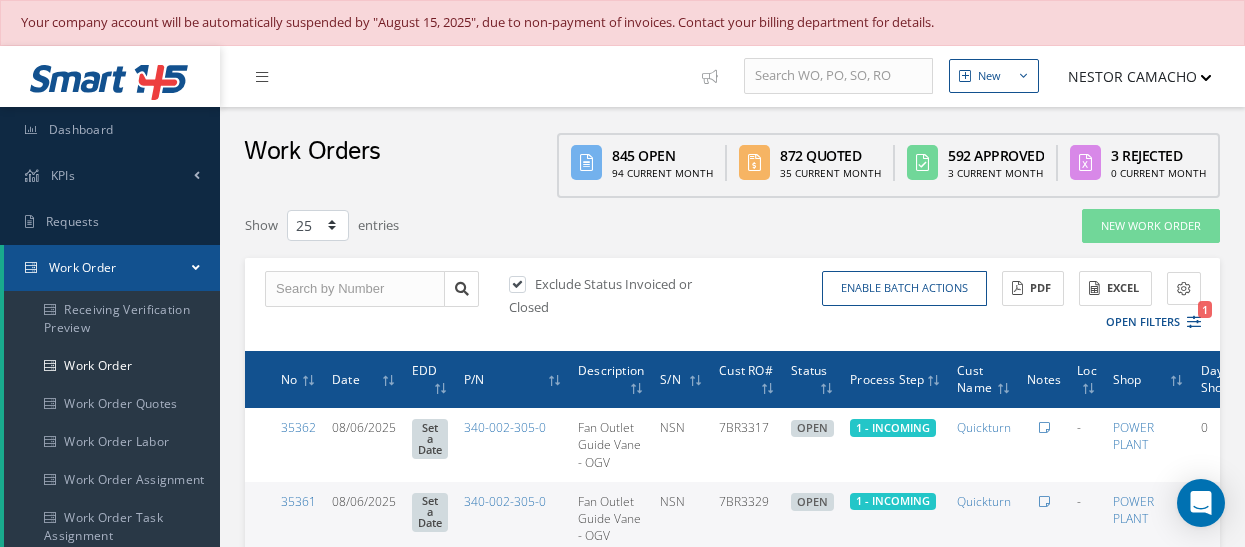 scroll, scrollTop: 100, scrollLeft: 0, axis: vertical 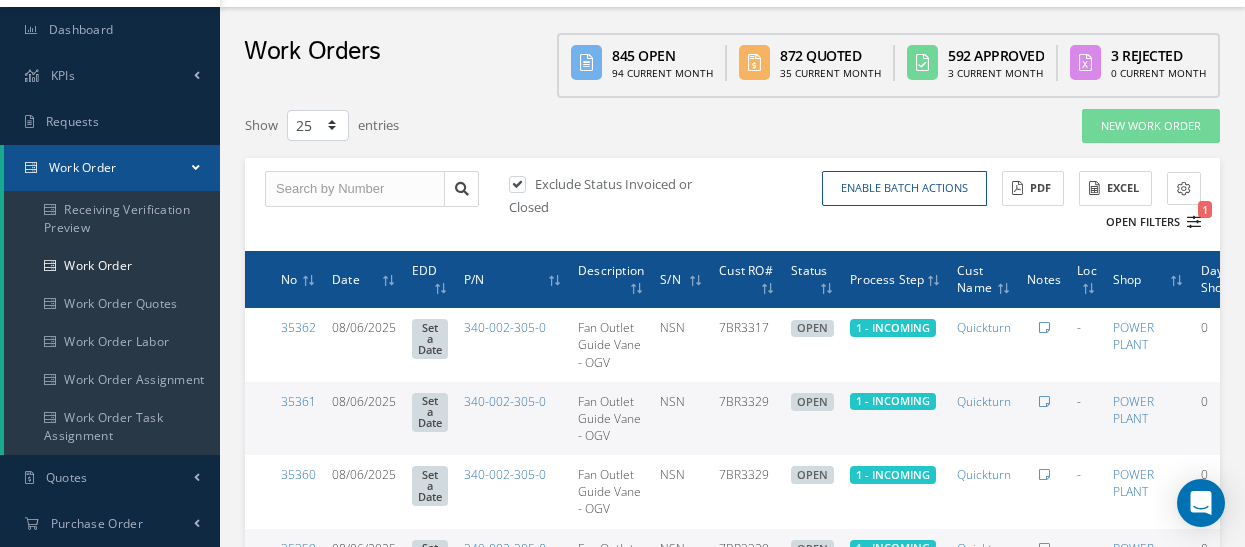click on "Open Filters
1" at bounding box center (1144, 222) 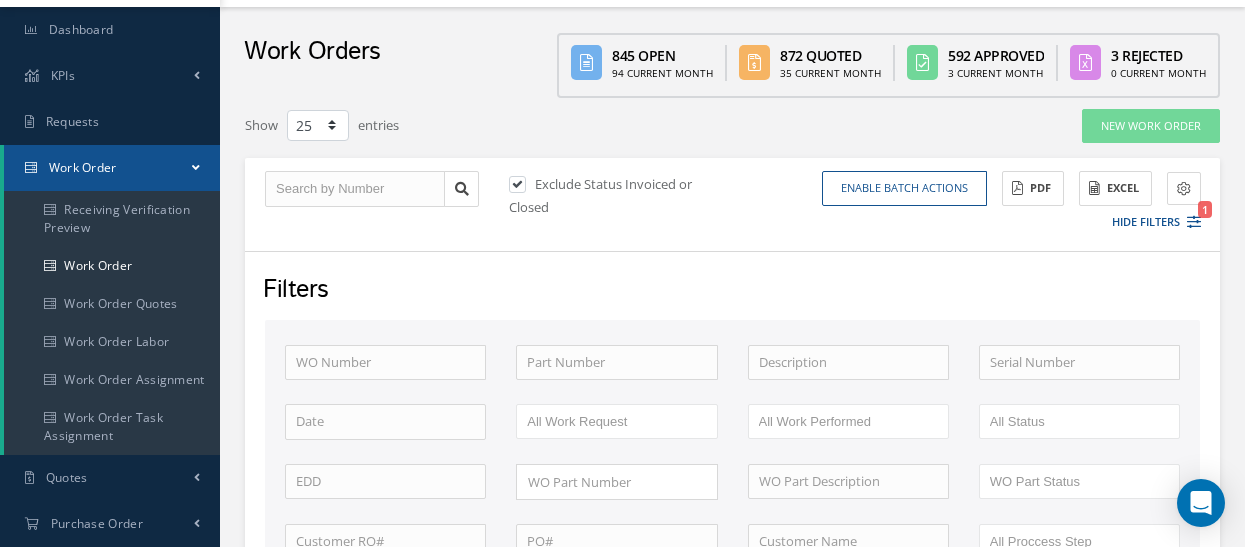 scroll, scrollTop: 300, scrollLeft: 0, axis: vertical 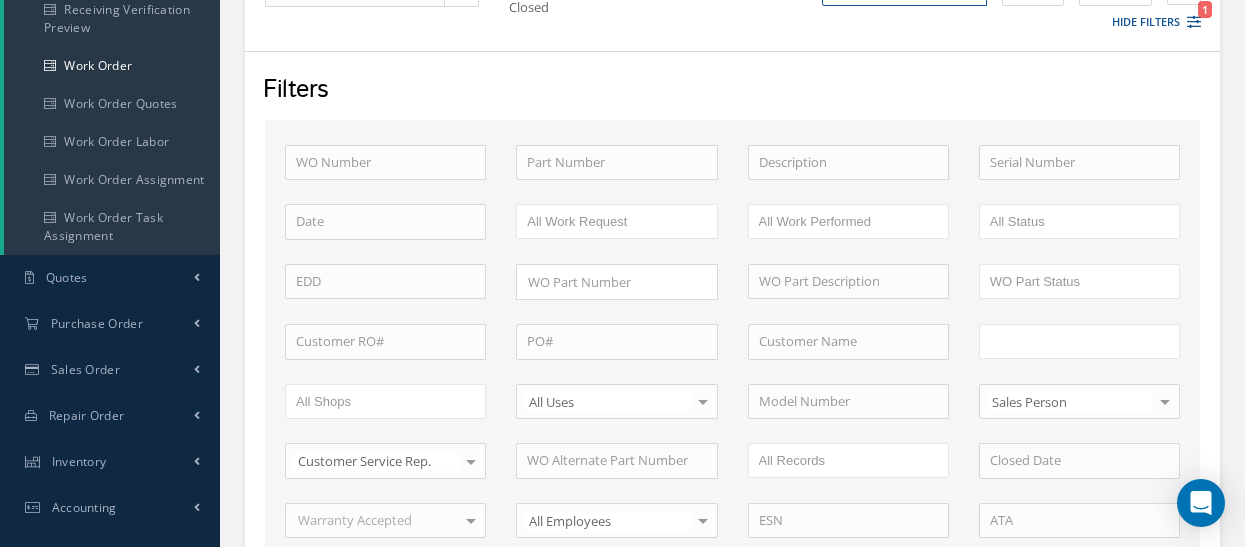 click at bounding box center (1079, 341) 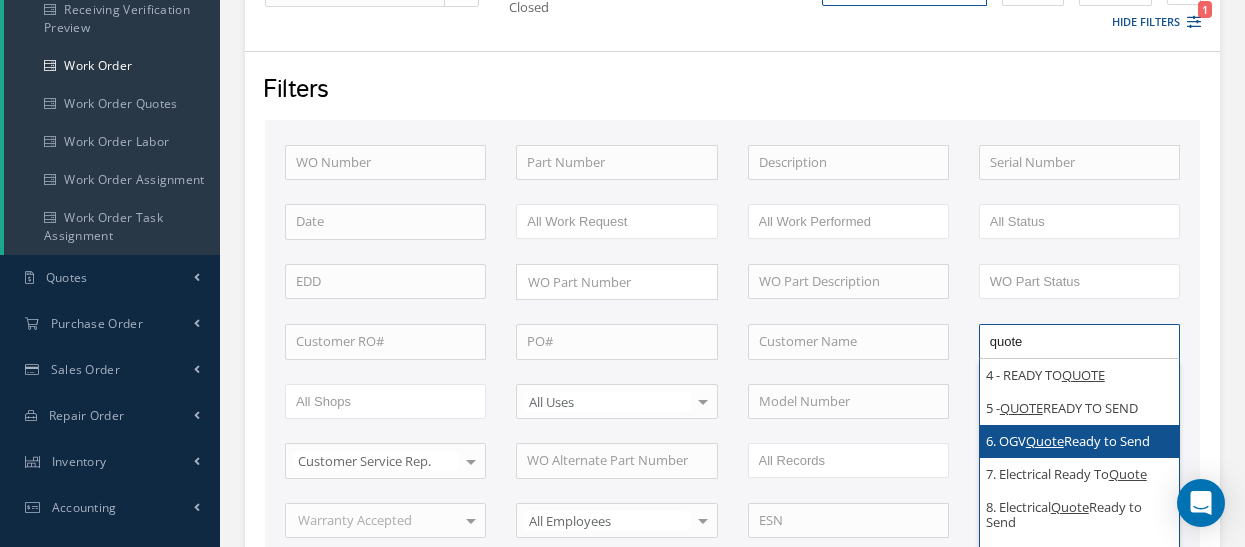 type on "quote" 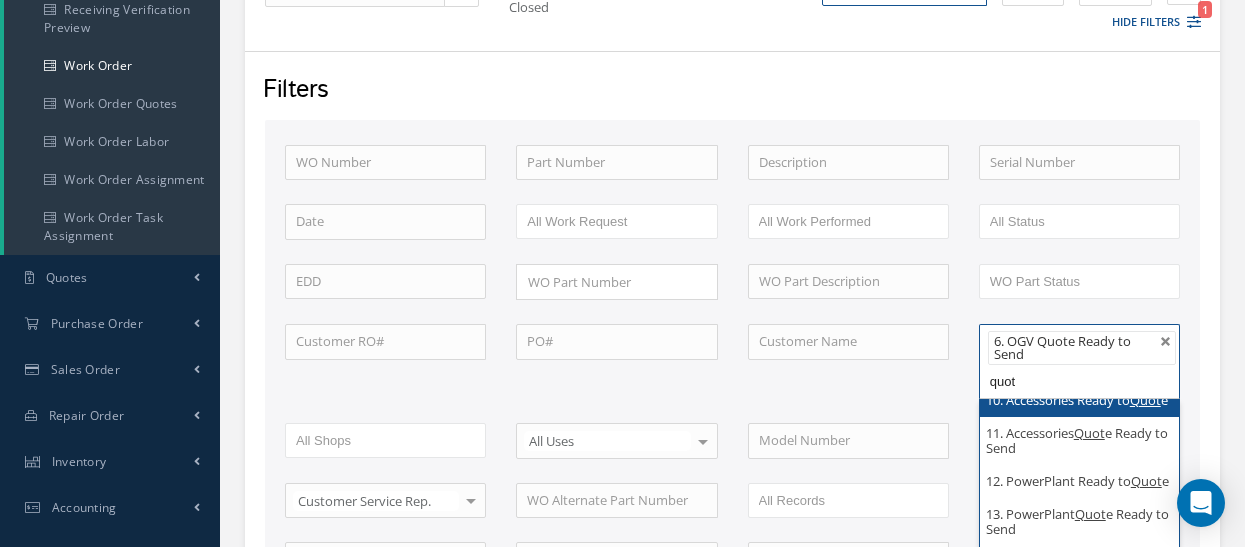 scroll, scrollTop: 95, scrollLeft: 0, axis: vertical 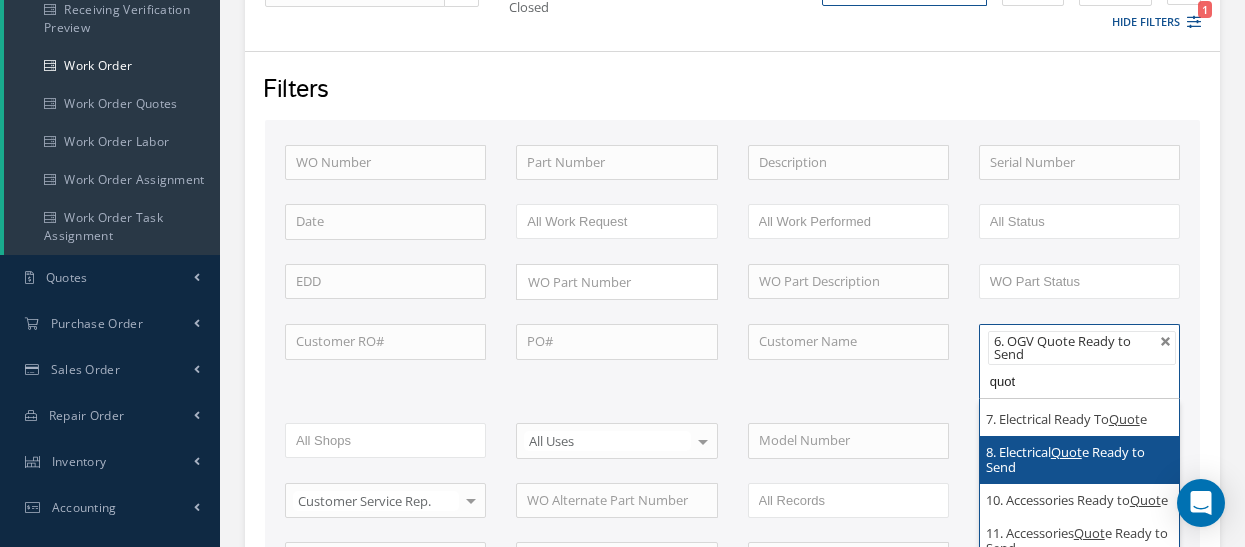 type on "quot" 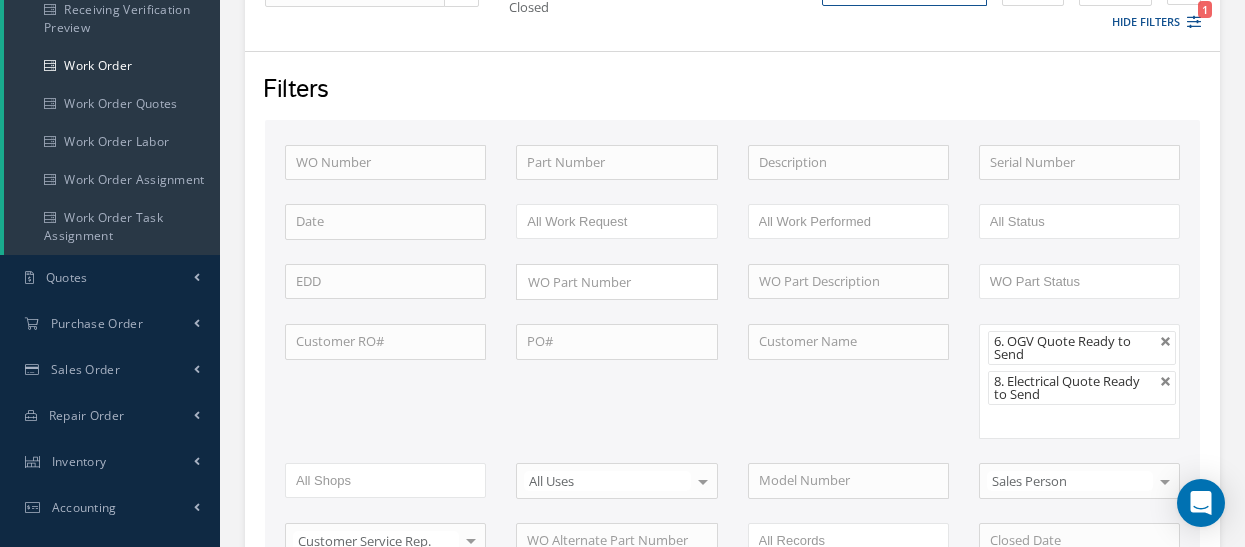 scroll, scrollTop: 0, scrollLeft: 0, axis: both 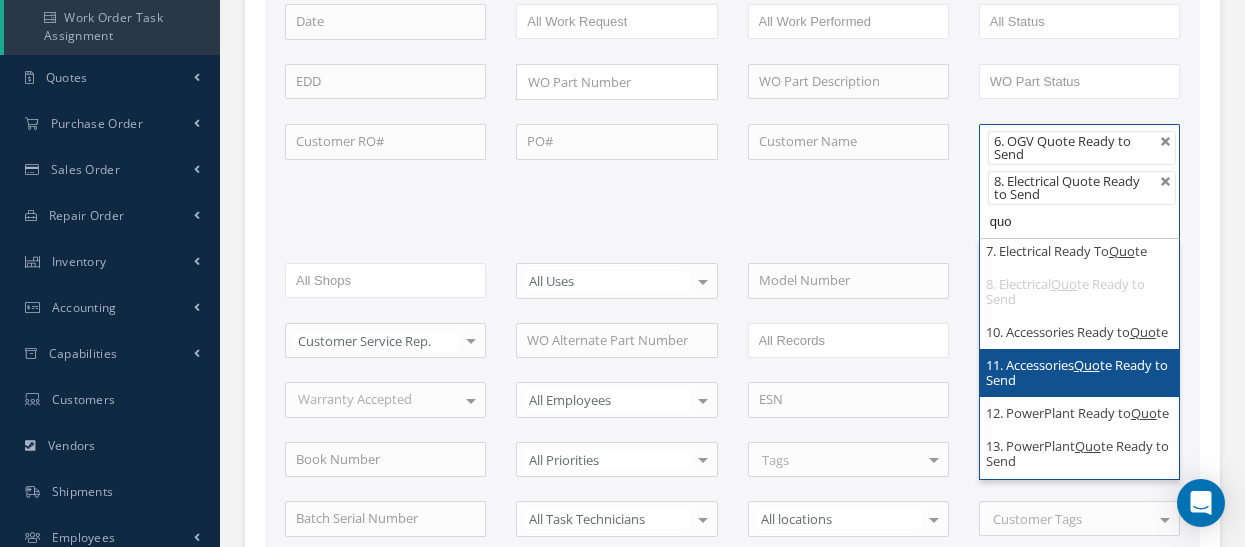 type on "quo" 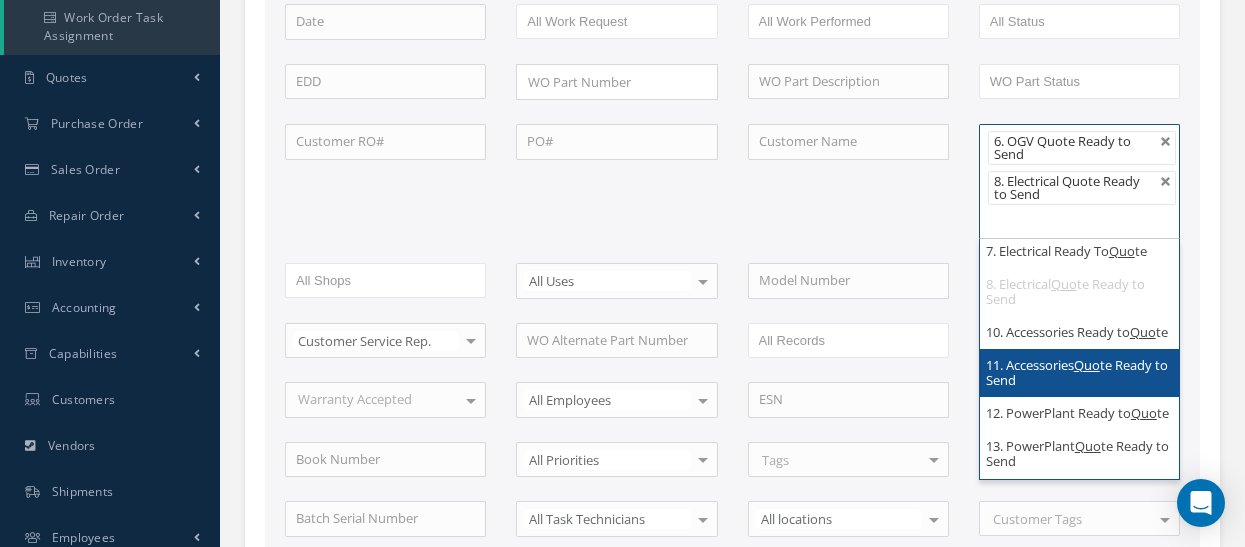 scroll, scrollTop: 0, scrollLeft: 0, axis: both 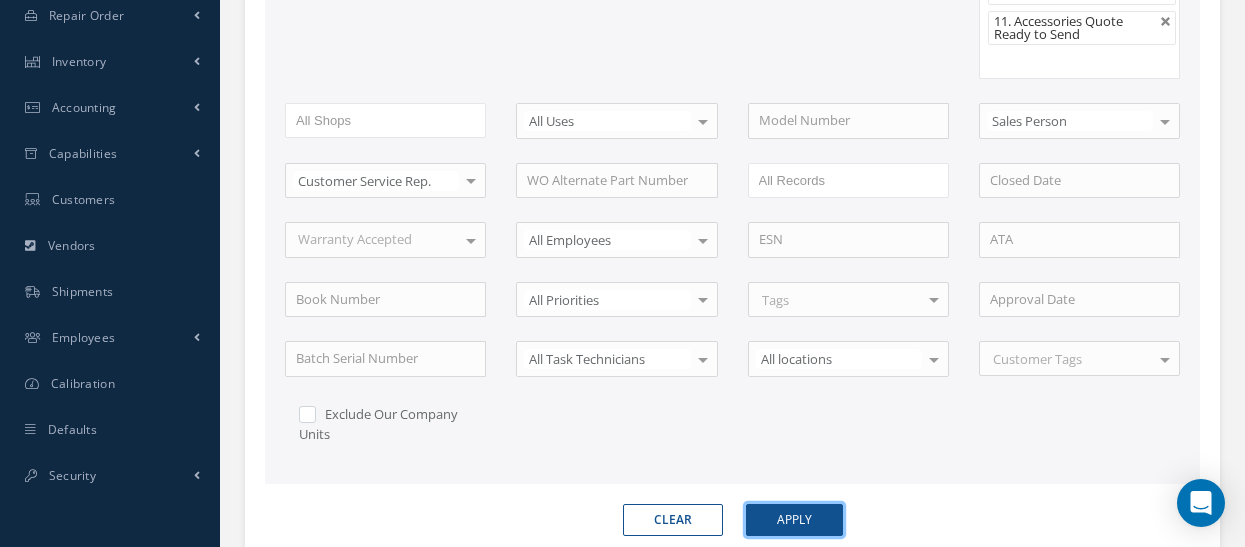 click on "Apply" at bounding box center [794, 520] 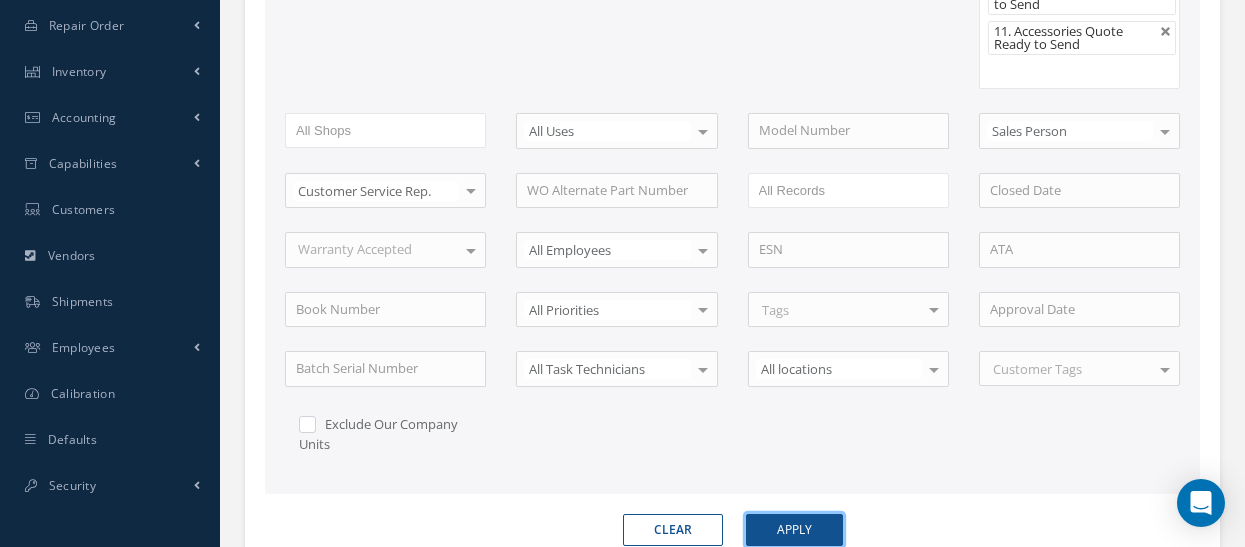 scroll, scrollTop: 687, scrollLeft: 0, axis: vertical 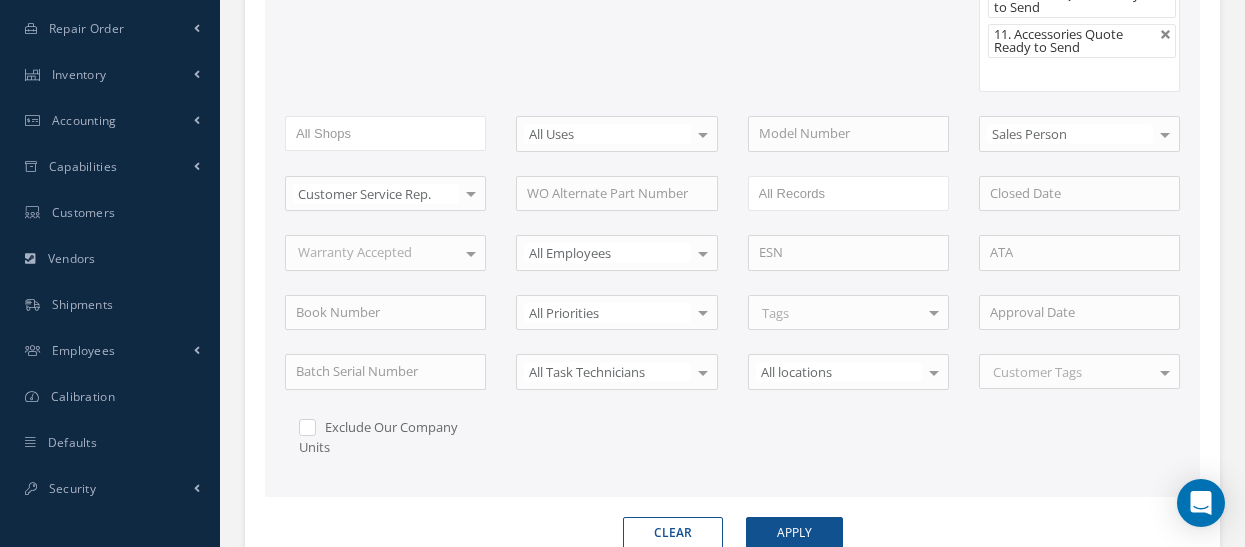 drag, startPoint x: 688, startPoint y: 525, endPoint x: 841, endPoint y: 464, distance: 164.71187 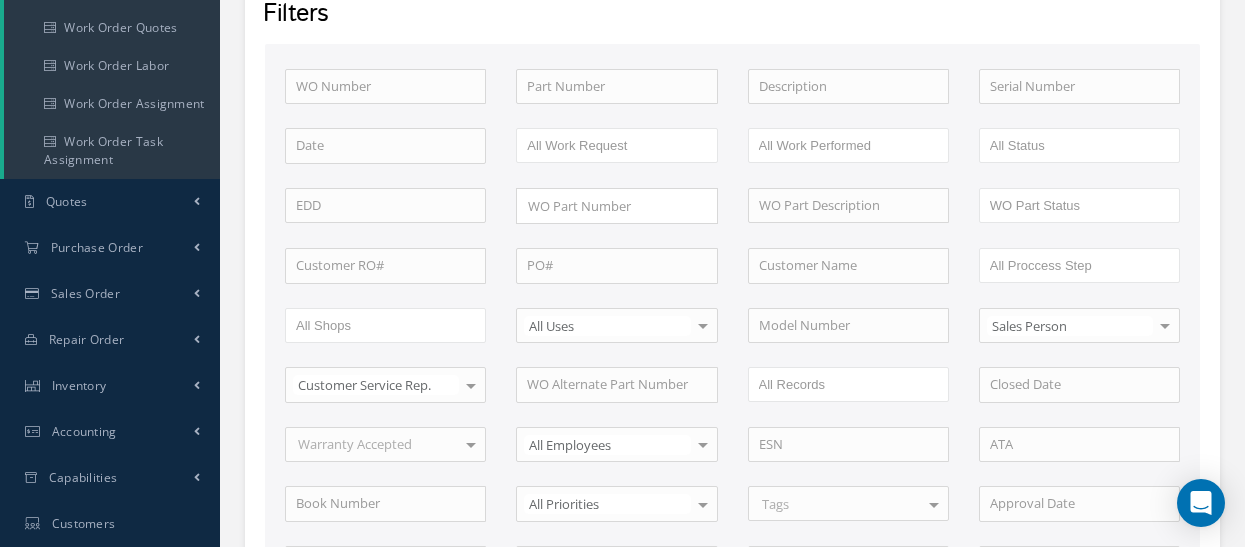 scroll, scrollTop: 287, scrollLeft: 0, axis: vertical 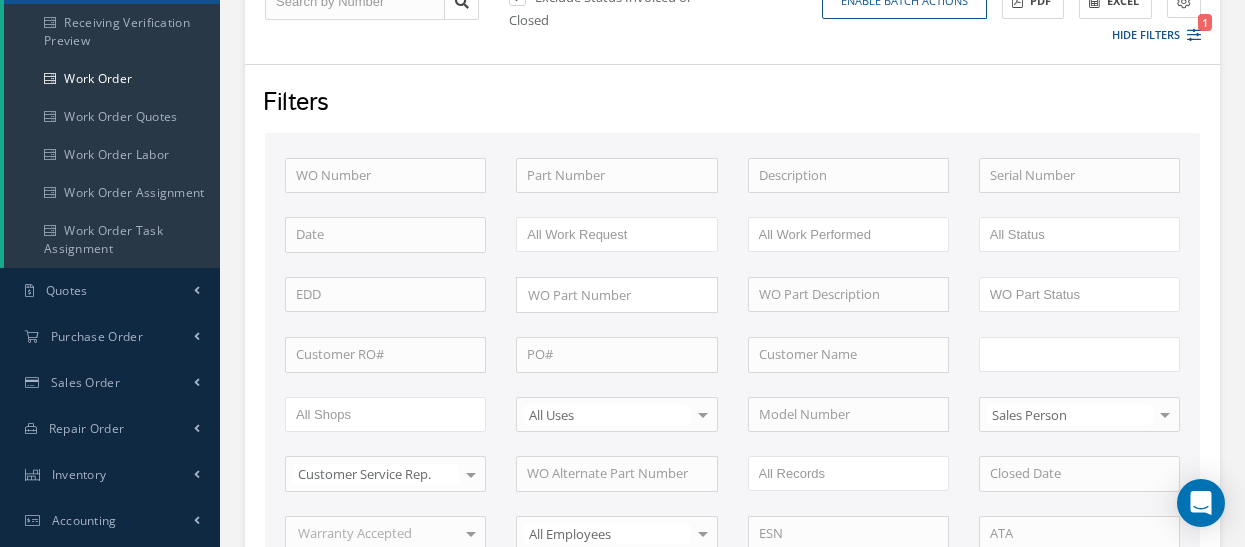 click at bounding box center [1053, 354] 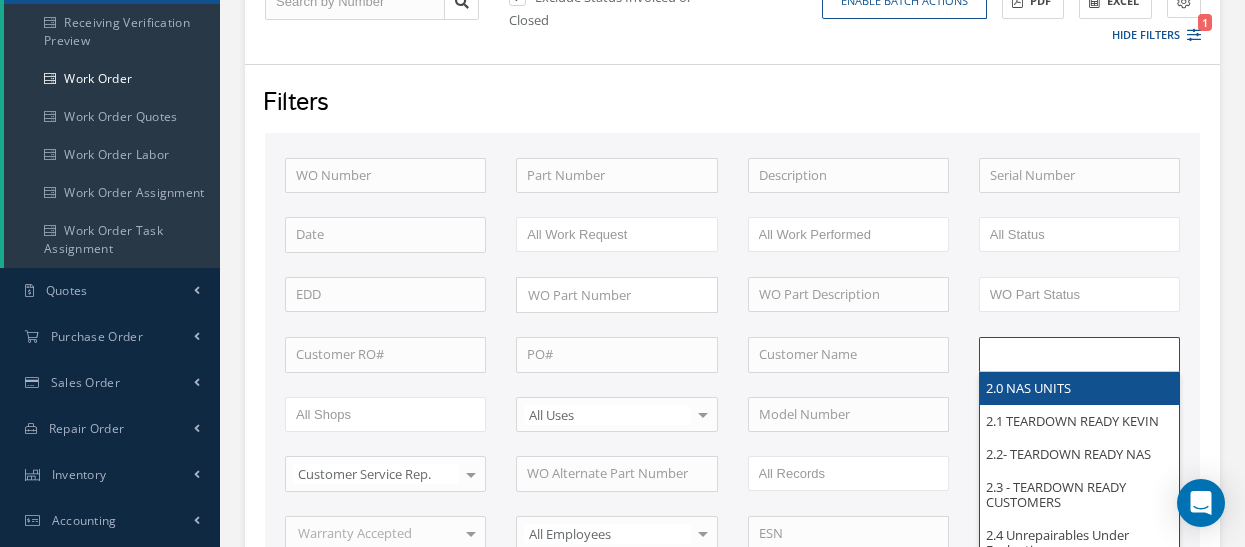 scroll, scrollTop: 0, scrollLeft: 0, axis: both 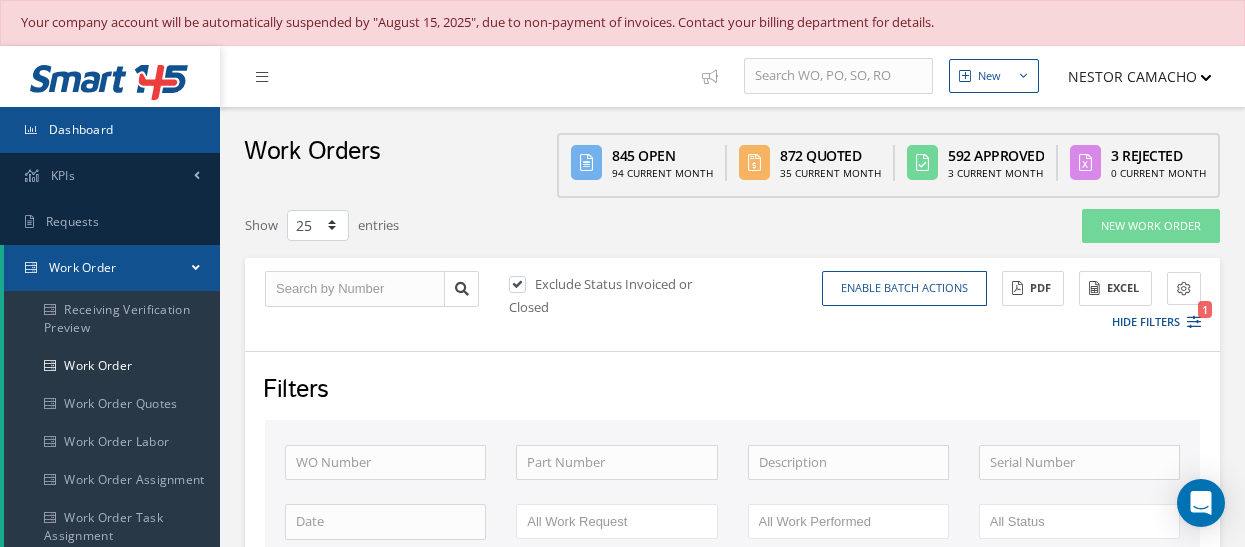 click on "Dashboard" at bounding box center [110, 130] 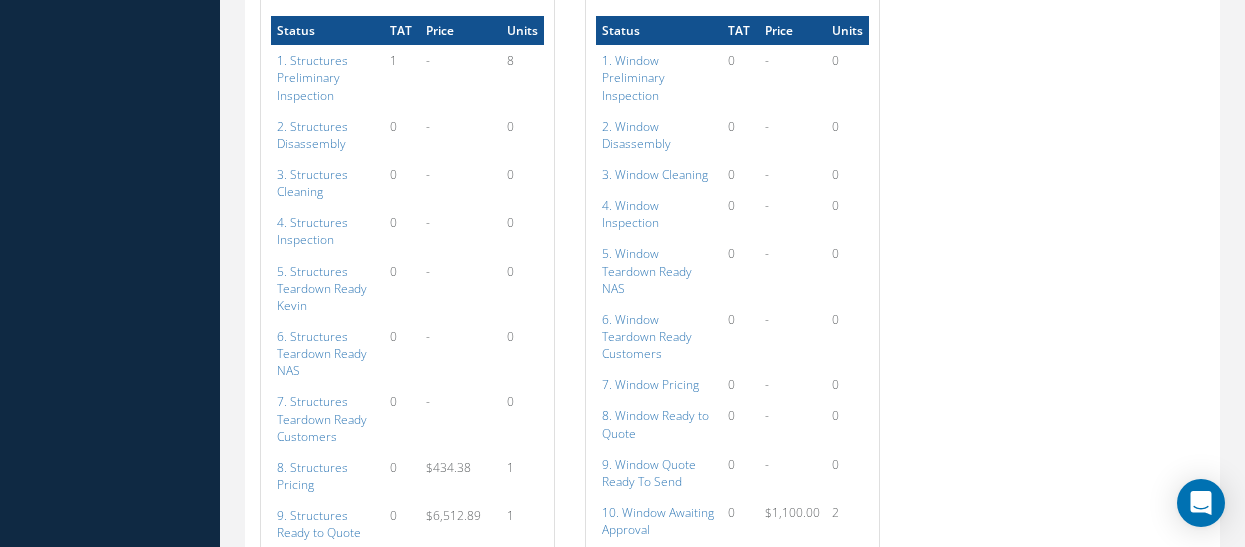 scroll, scrollTop: 3800, scrollLeft: 0, axis: vertical 